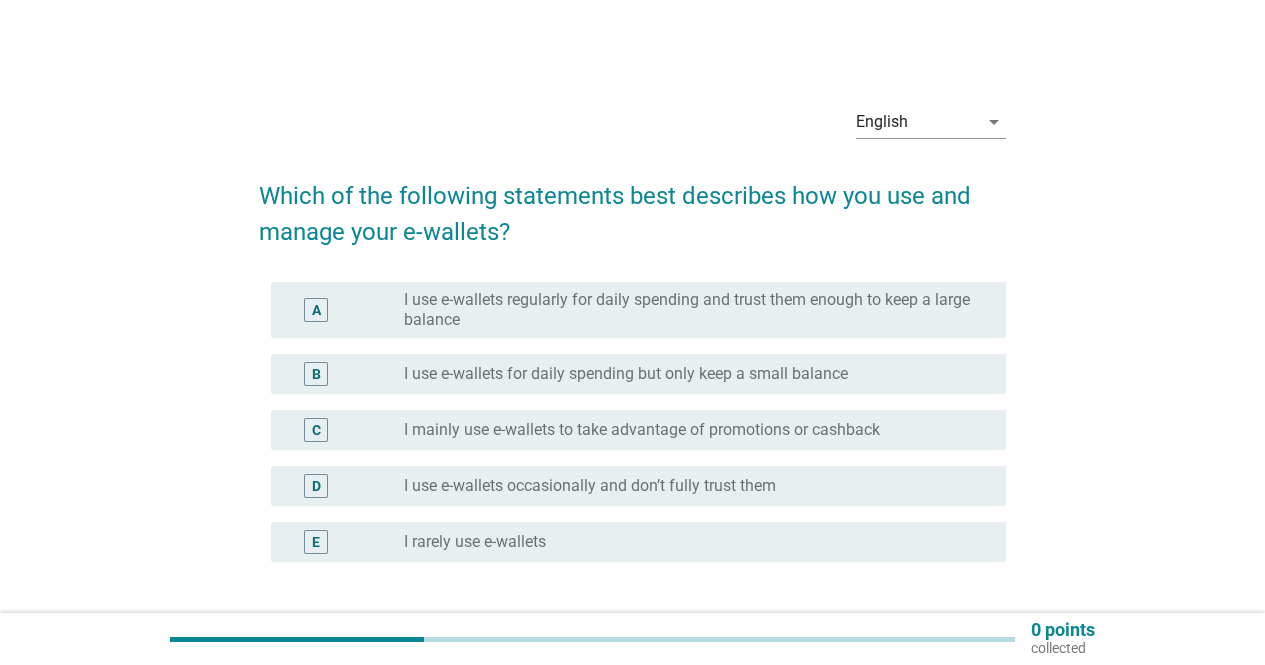 scroll, scrollTop: 0, scrollLeft: 0, axis: both 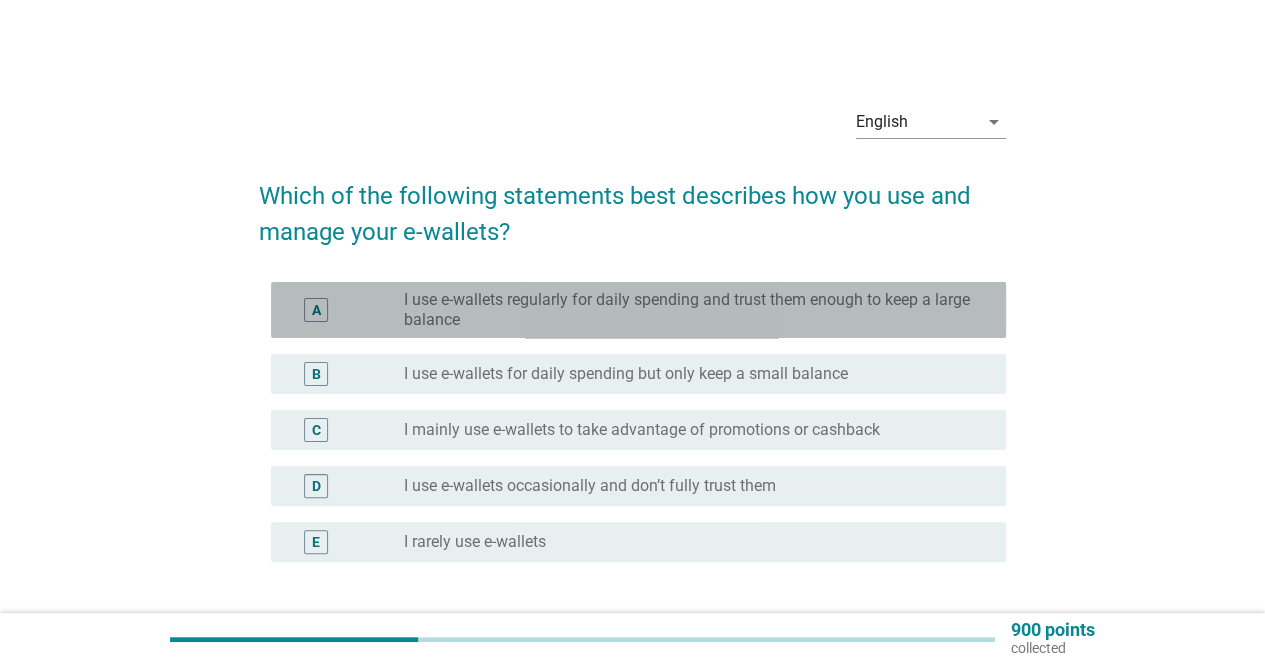 click on "I use e-wallets regularly for daily spending and trust them enough to keep a large balance" at bounding box center (689, 310) 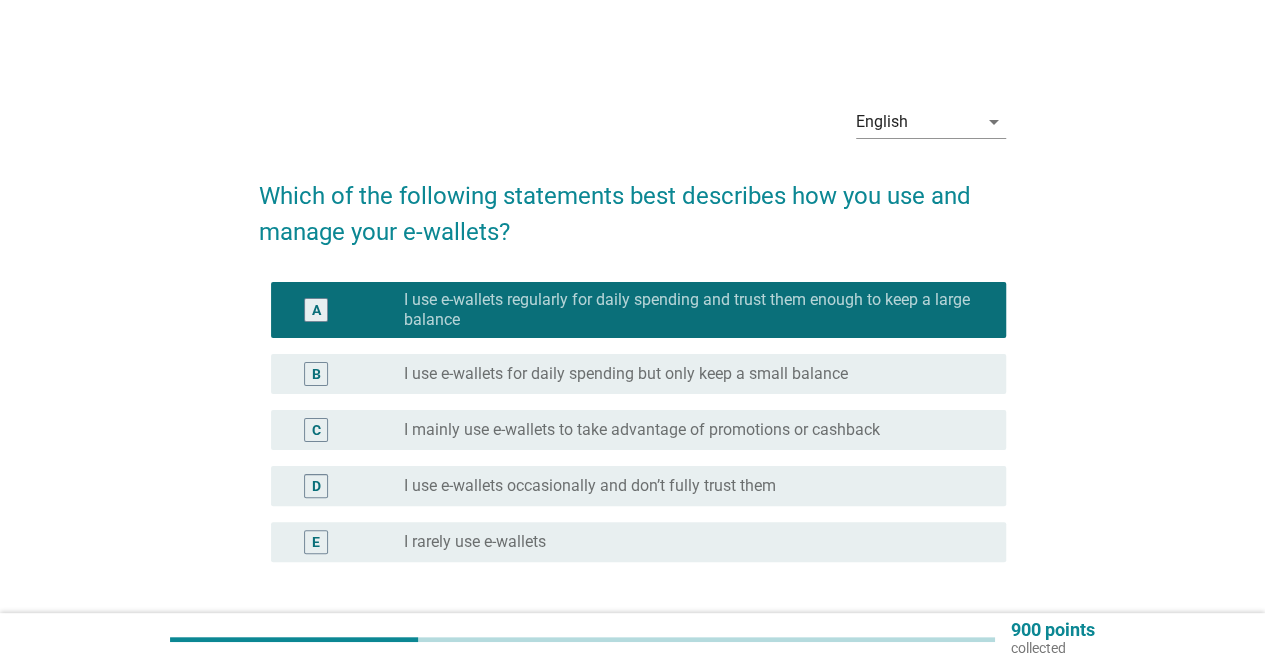 click on "I use e-wallets for daily spending but only keep a small balance" at bounding box center (626, 374) 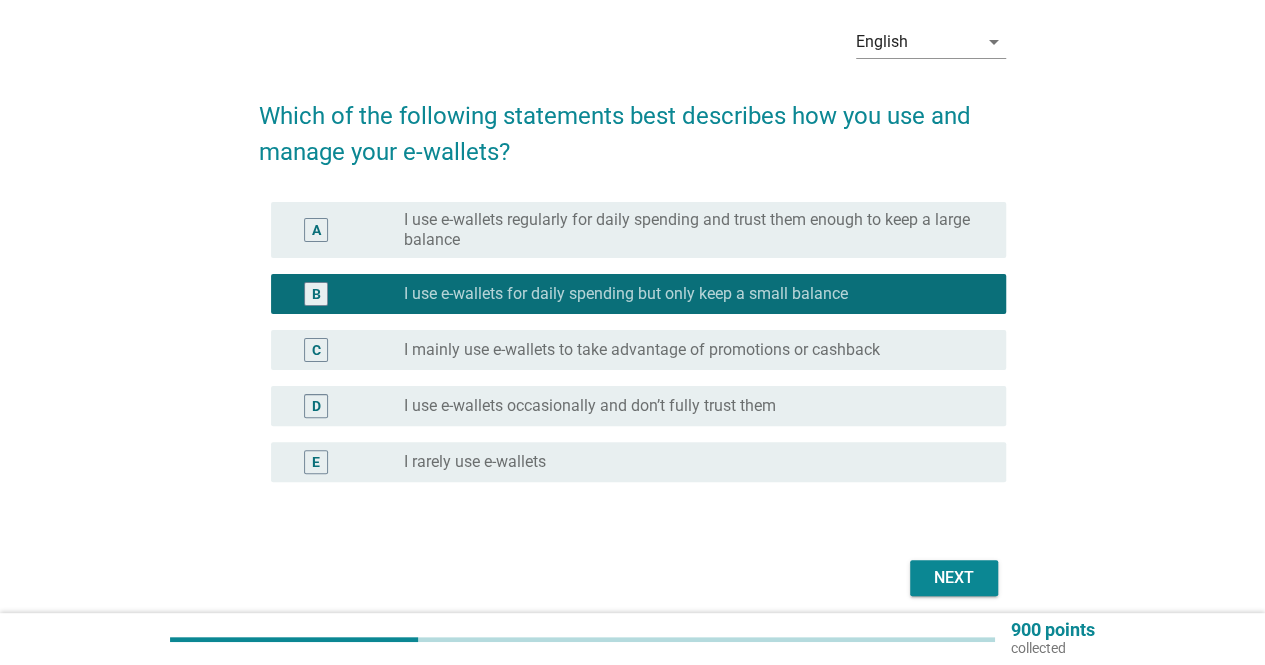 scroll, scrollTop: 158, scrollLeft: 0, axis: vertical 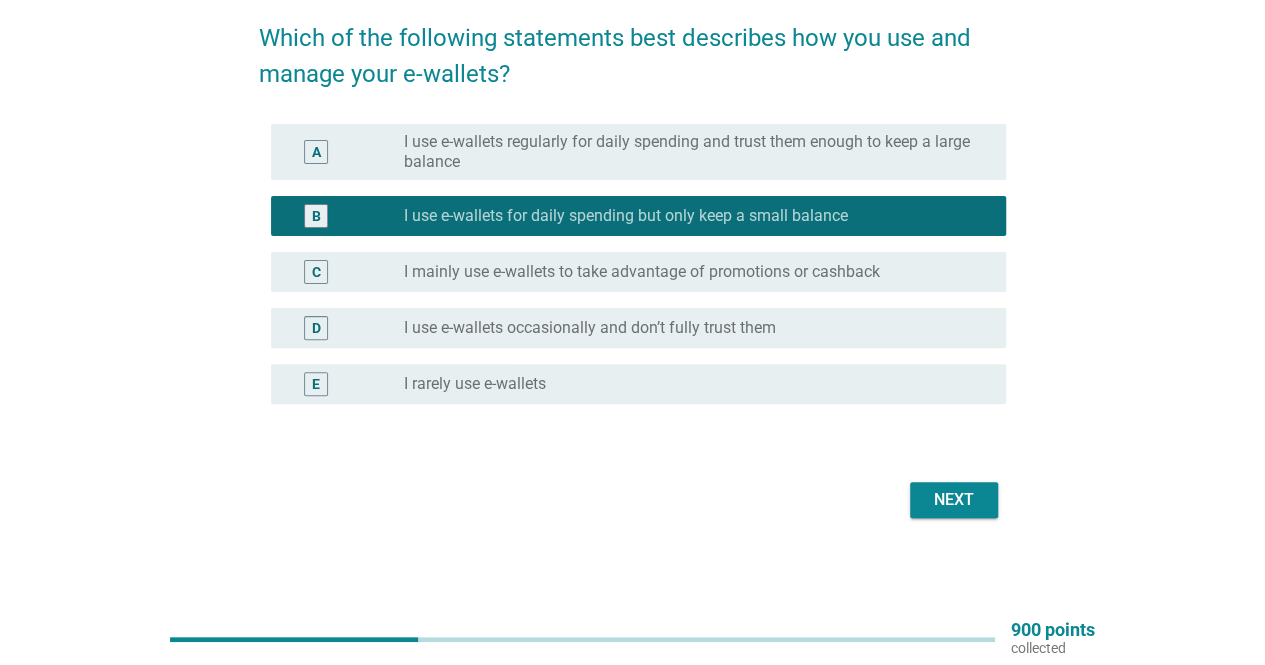 click on "Which of the following statements best describes how you use and manage your e-wallets?     A     radio_button_unchecked I use e-wallets regularly for daily spending and trust them enough to keep a large balance   B     radio_button_checked I use e-wallets for daily spending but only keep a small balance   C     radio_button_unchecked I mainly use e-wallets to take advantage of promotions or cashback   D     radio_button_unchecked I use e-wallets occasionally and don’t fully trust them   E     radio_button_unchecked I rarely use e-wallets     Next" at bounding box center (632, 262) 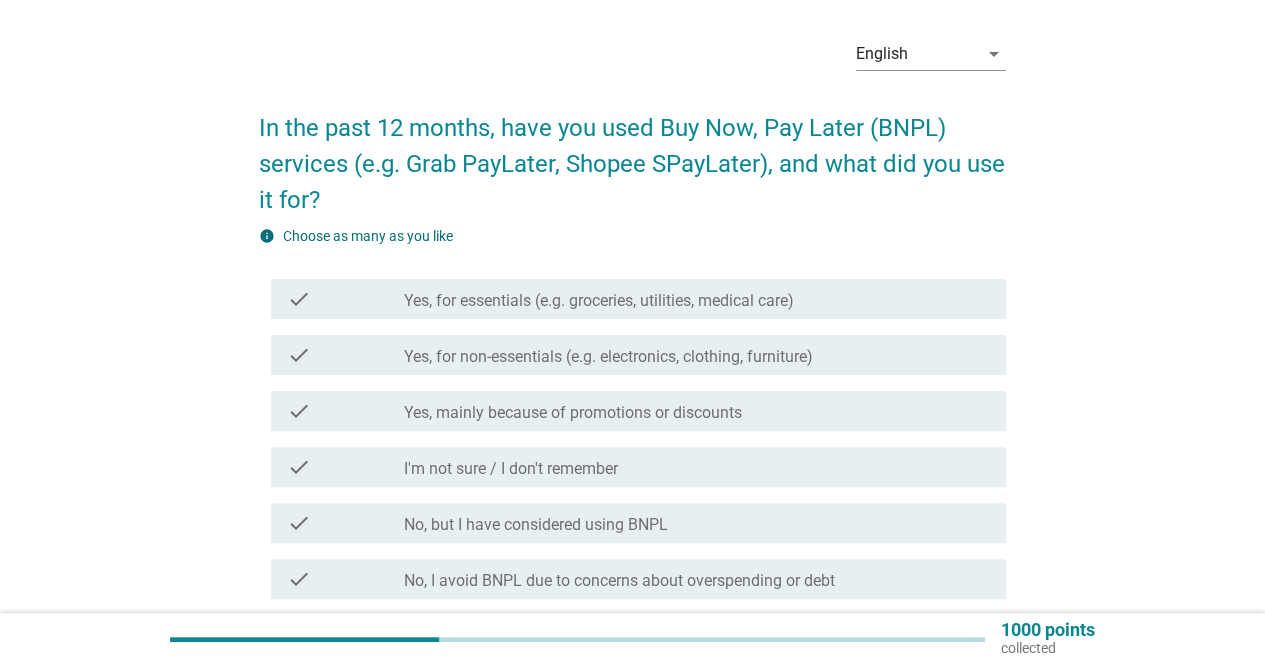 scroll, scrollTop: 100, scrollLeft: 0, axis: vertical 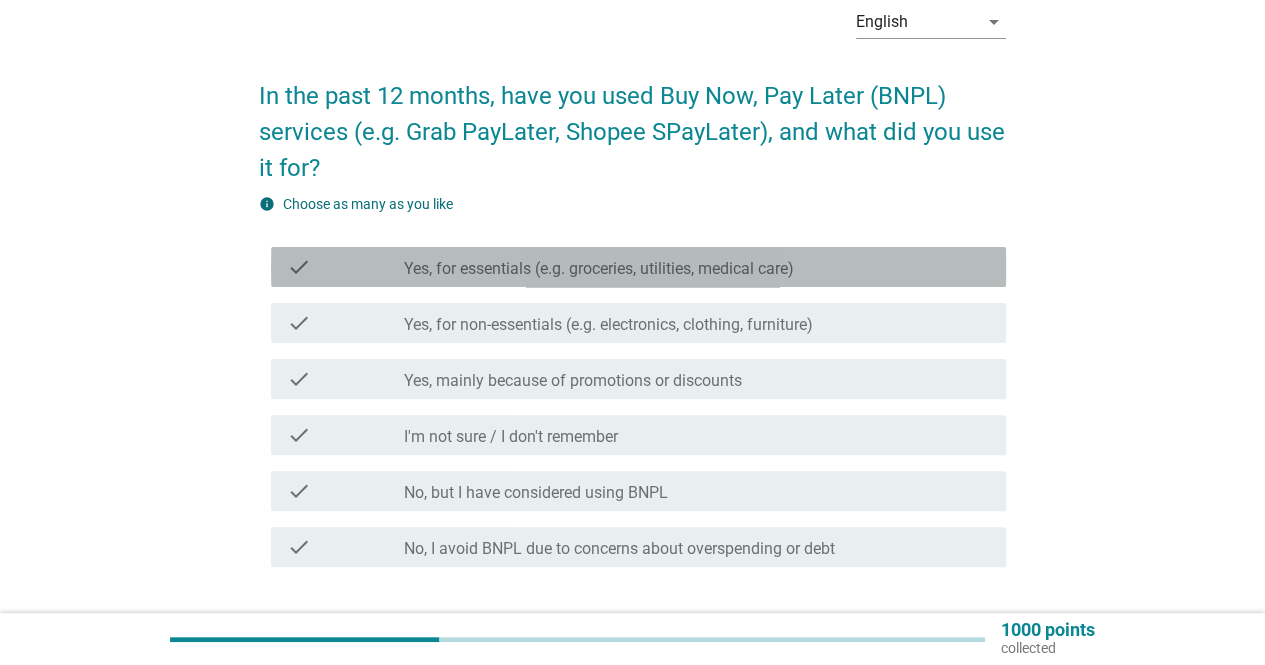 click on "check_box_outline_blank Yes, for essentials (e.g. groceries, utilities, medical care)" at bounding box center (697, 267) 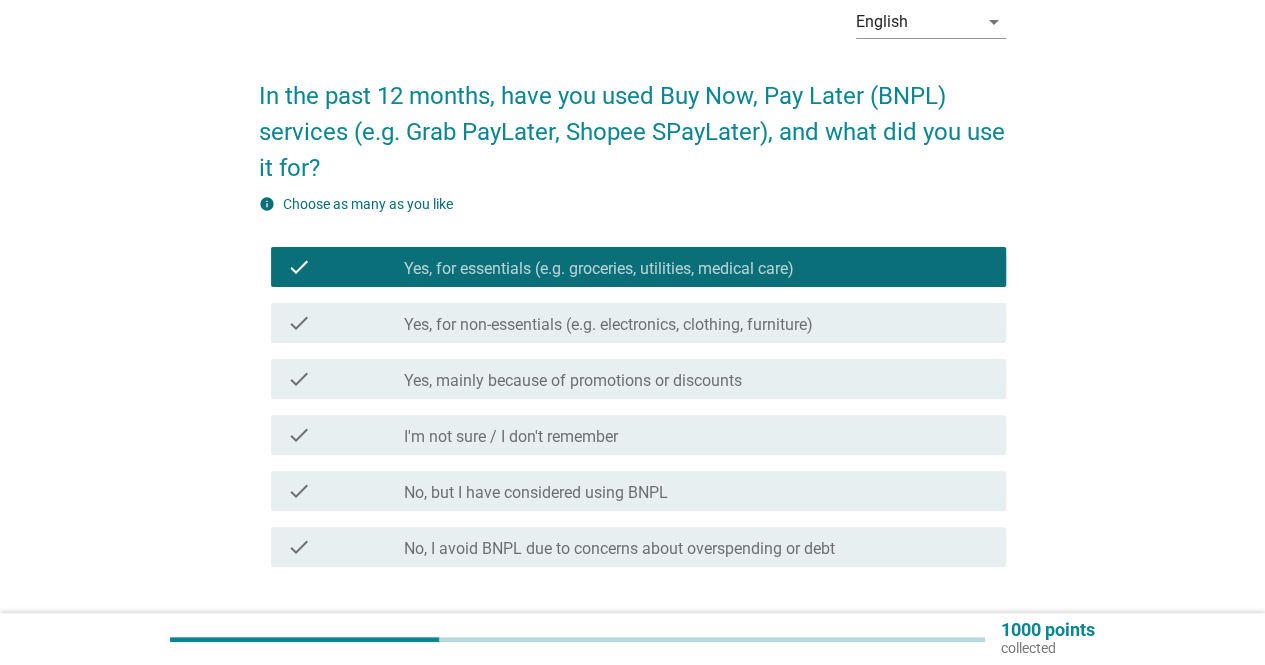 click on "check     check_box_outline_blank Yes, mainly because of promotions or discounts" at bounding box center (638, 379) 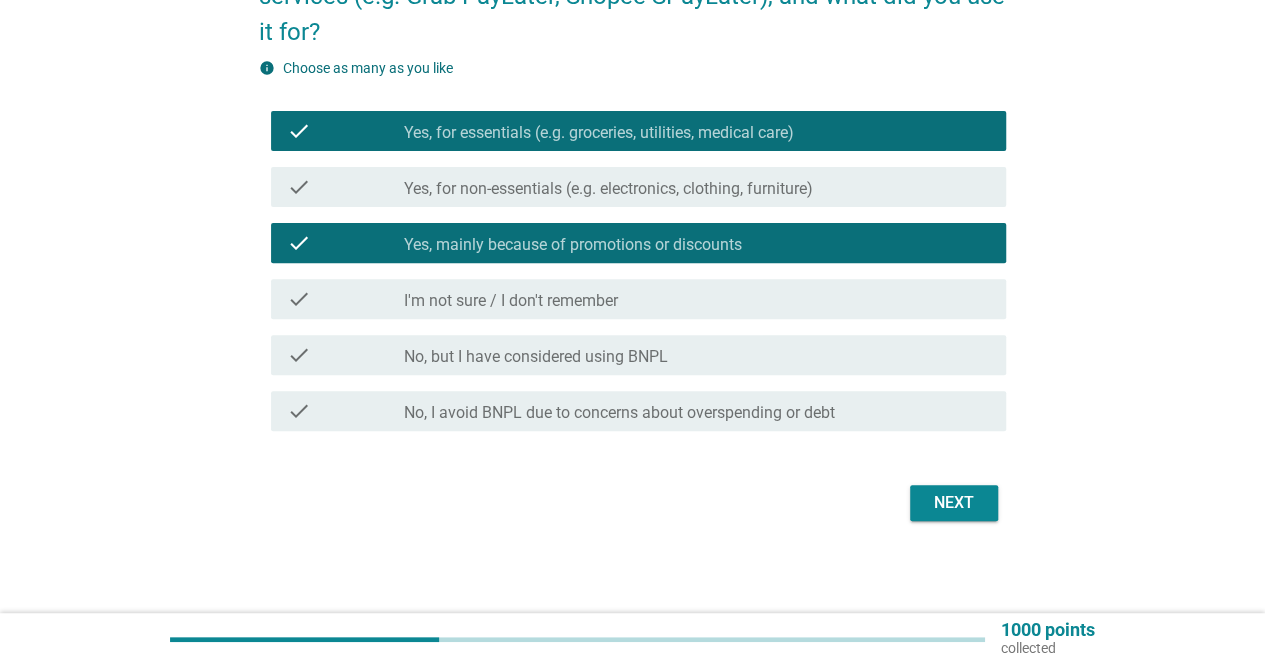 scroll, scrollTop: 240, scrollLeft: 0, axis: vertical 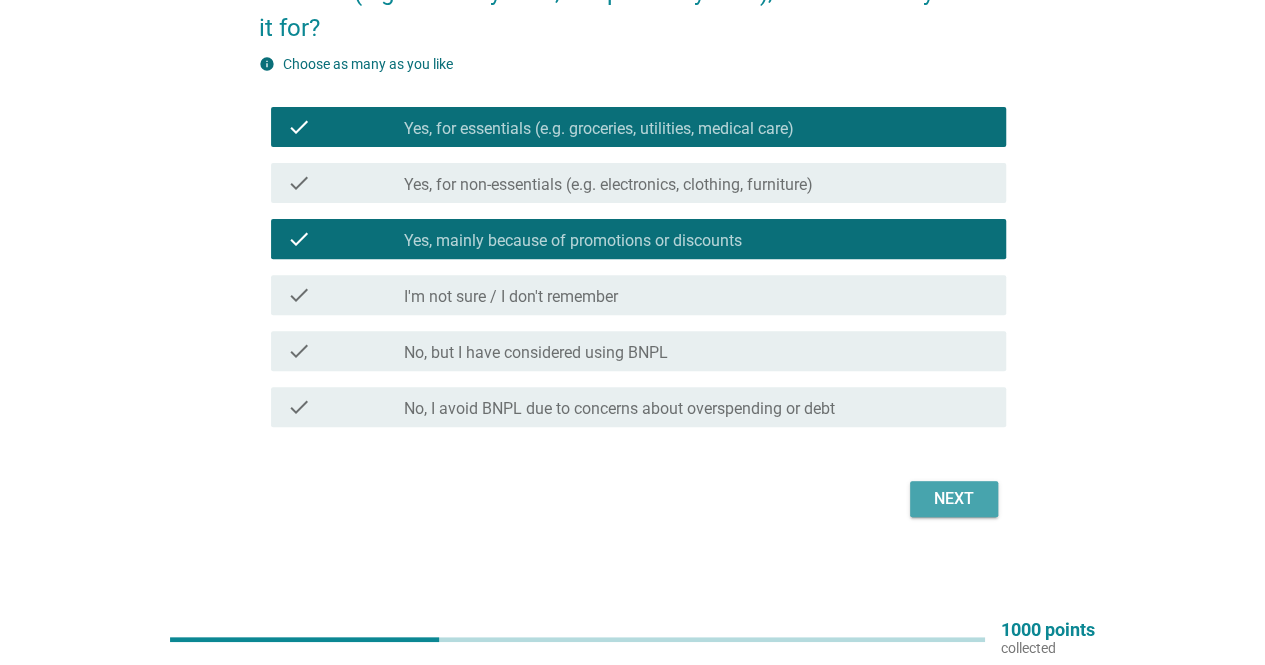 click on "Next" at bounding box center (954, 499) 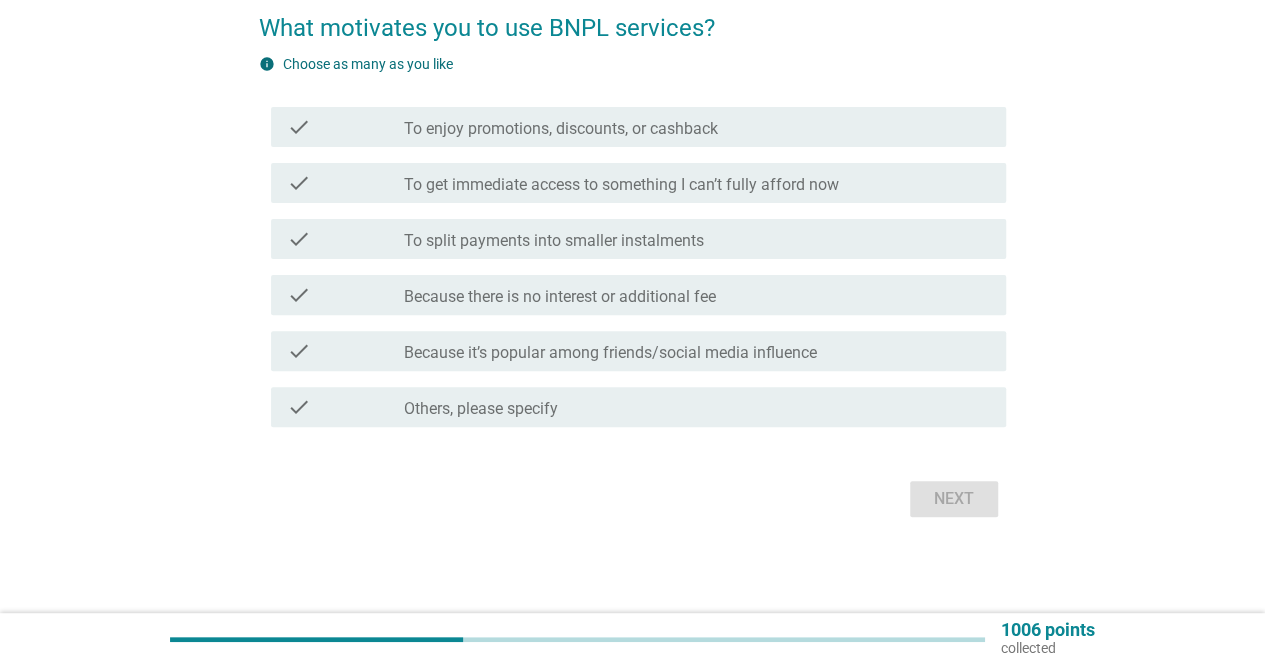 scroll, scrollTop: 0, scrollLeft: 0, axis: both 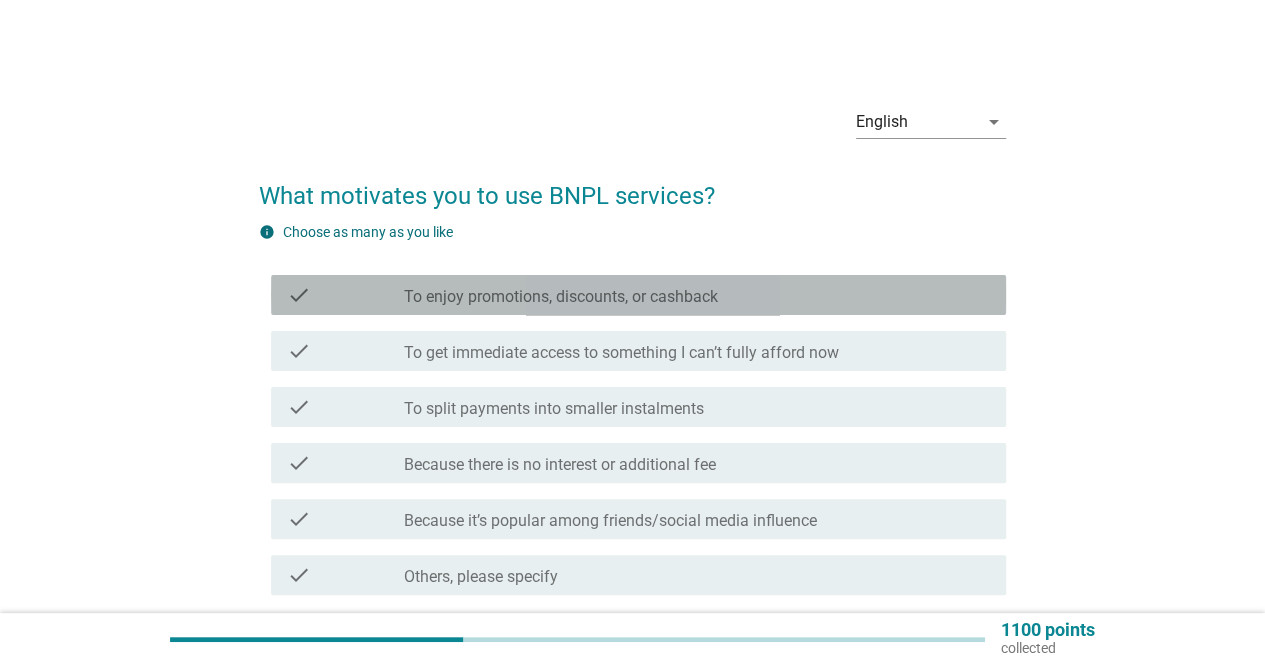 click on "check     check_box_outline_blank To enjoy promotions, discounts, or cashback" at bounding box center (638, 295) 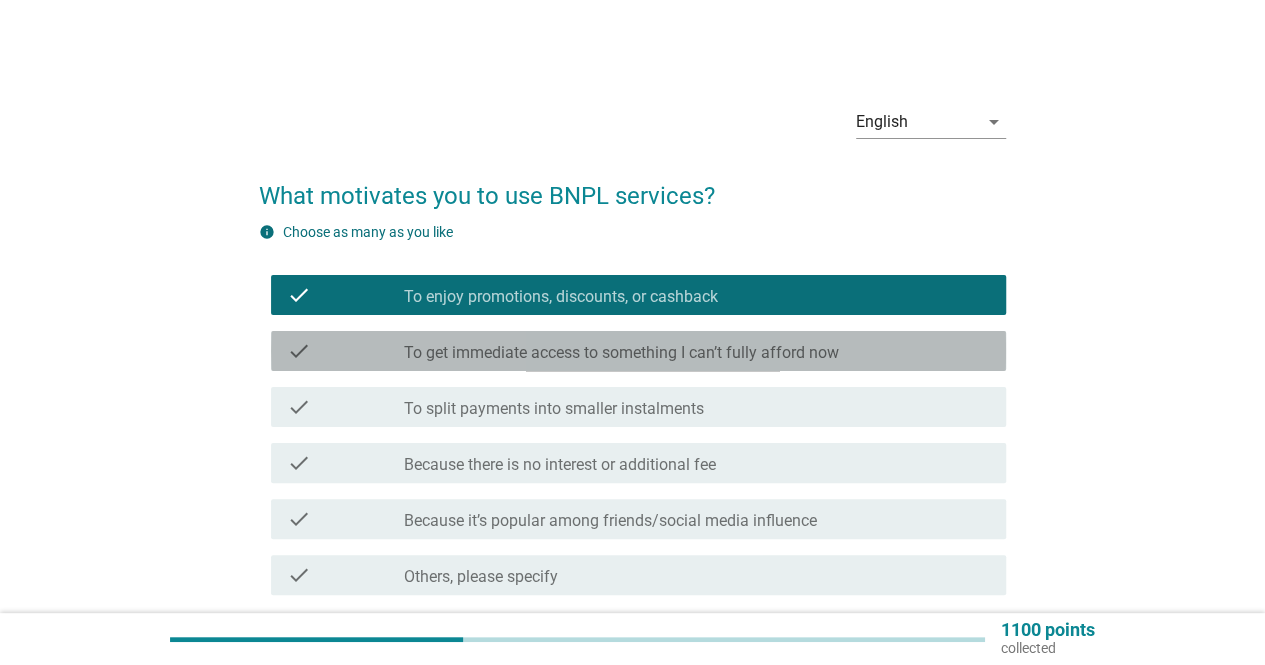 click on "check     check_box_outline_blank To get immediate access to something I can’t fully afford now" at bounding box center [638, 351] 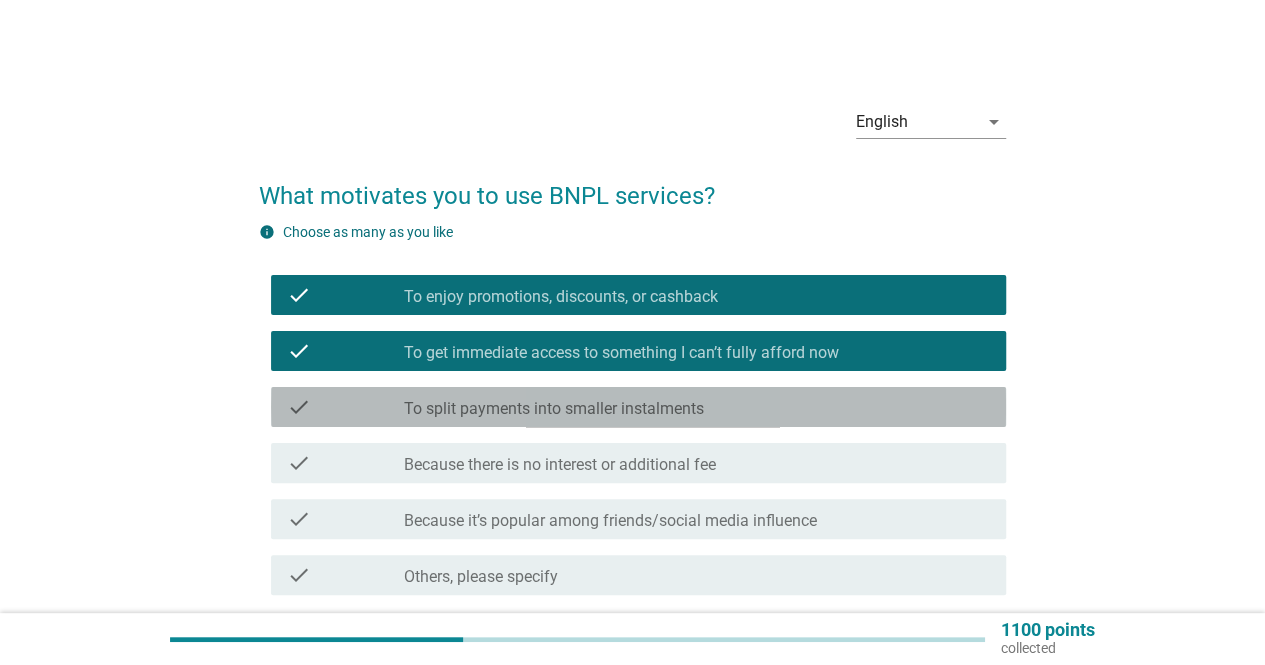 click on "check_box_outline_blank To split payments into smaller instalments" at bounding box center (697, 407) 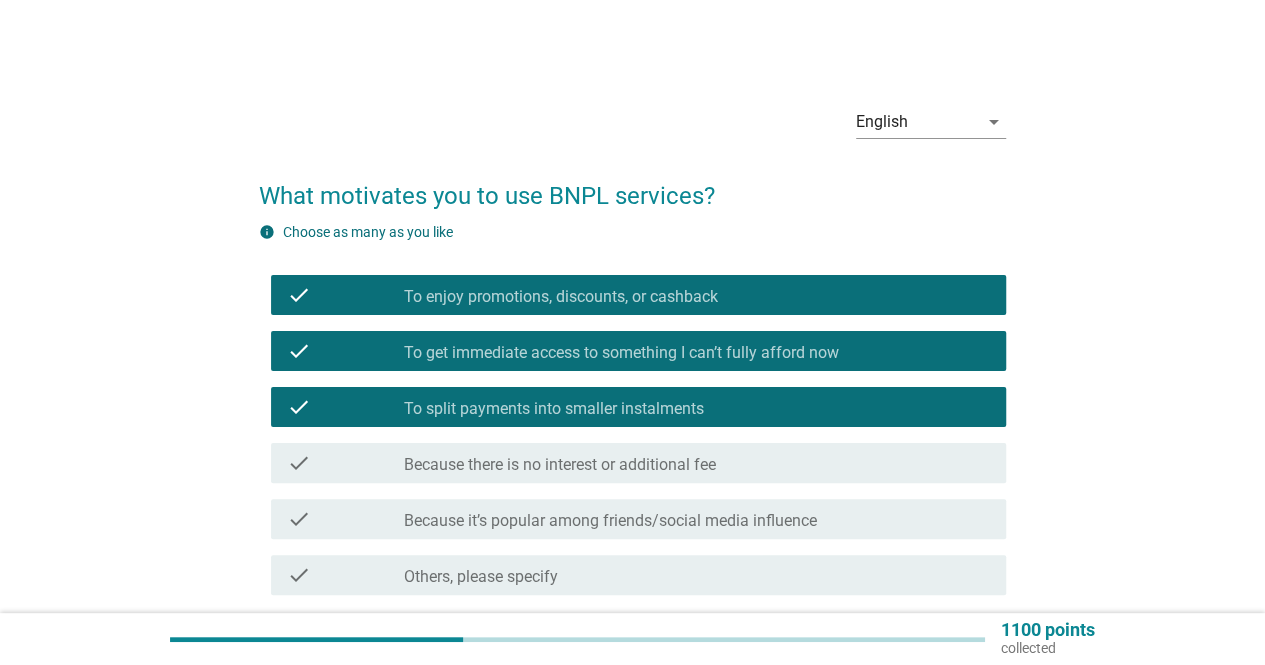 click on "check     check_box_outline_blank Because there is no interest or additional fee" at bounding box center (632, 463) 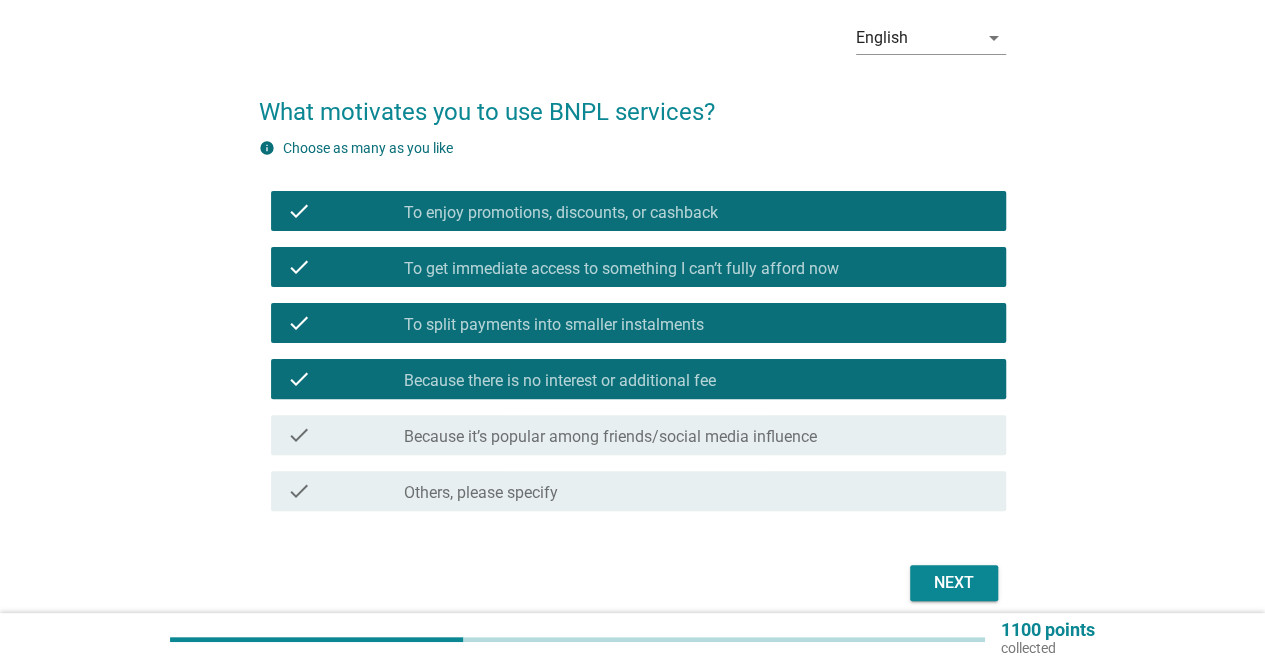 scroll, scrollTop: 168, scrollLeft: 0, axis: vertical 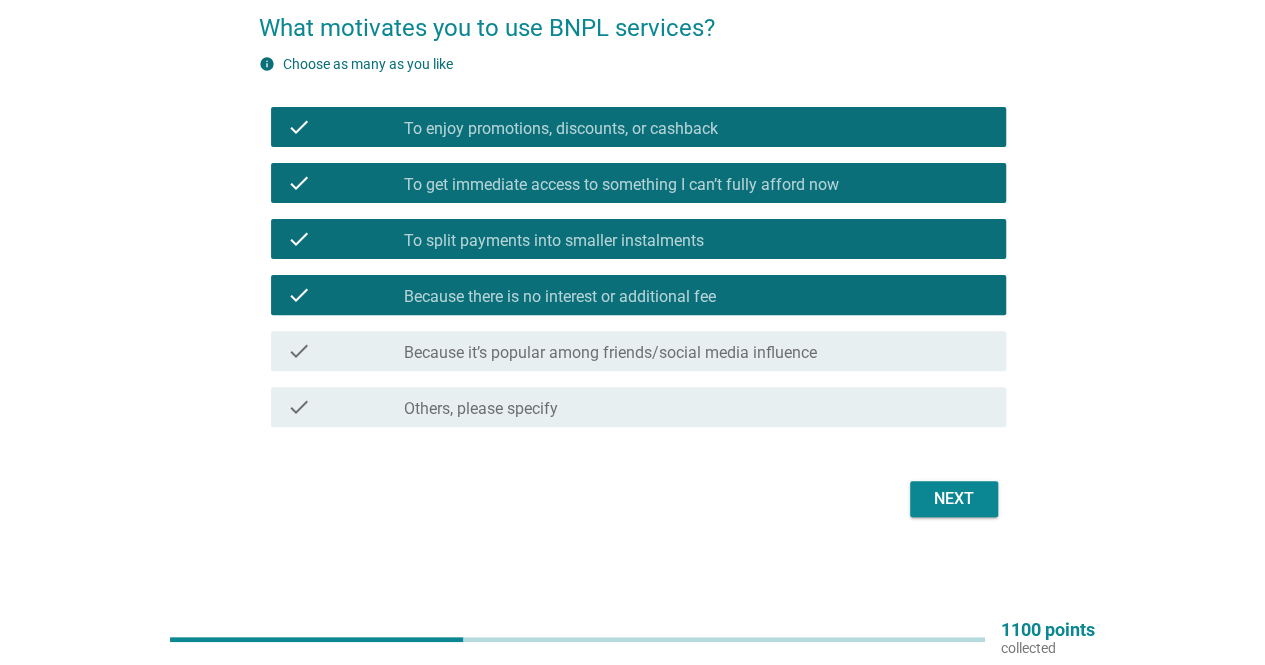 click on "Next" at bounding box center (954, 499) 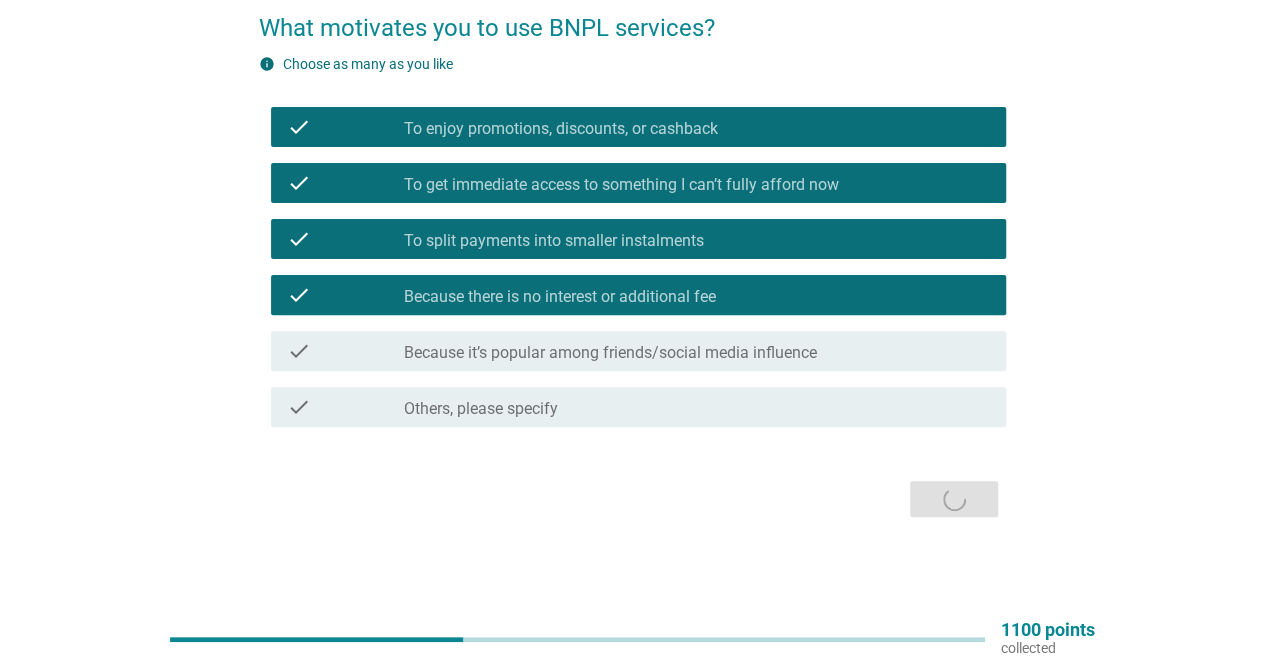 scroll, scrollTop: 0, scrollLeft: 0, axis: both 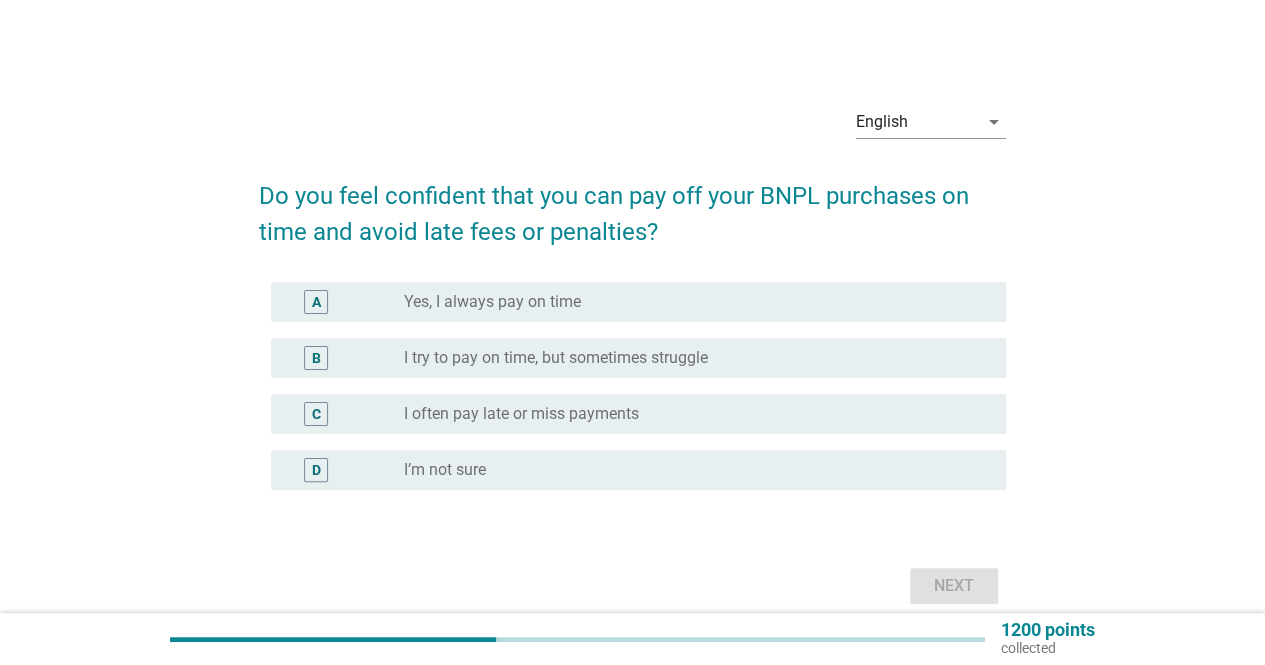 click on "Yes, I always pay on time" at bounding box center (492, 302) 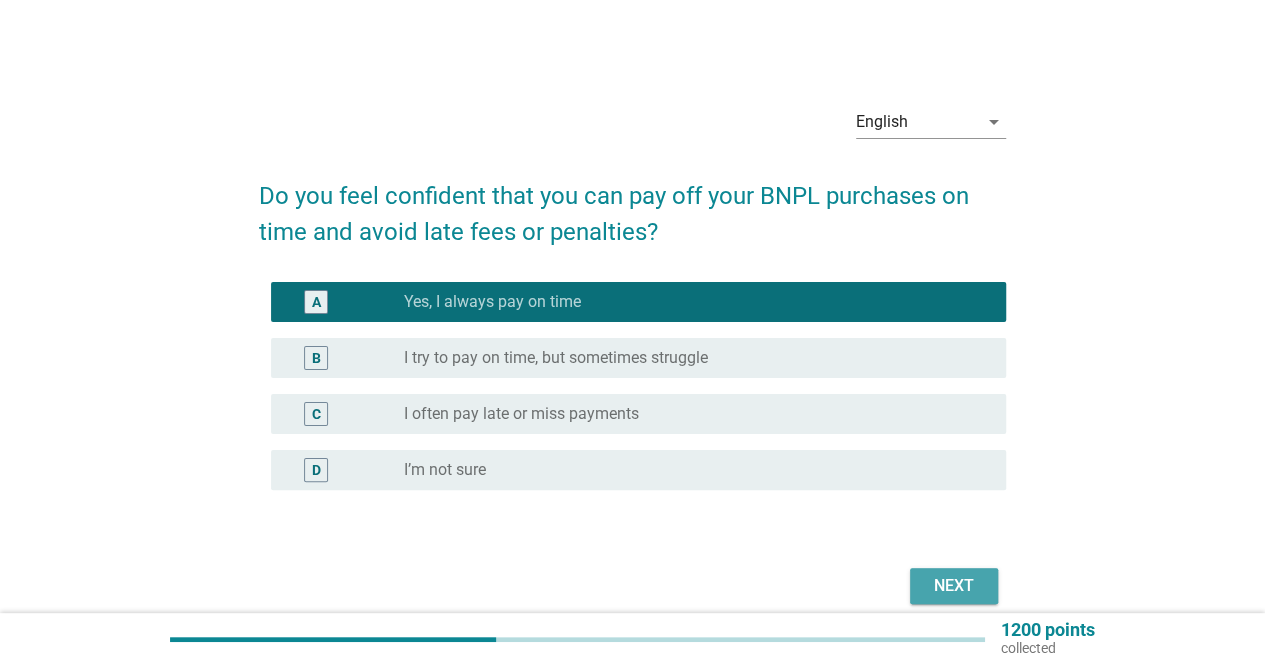 click on "Next" at bounding box center (954, 586) 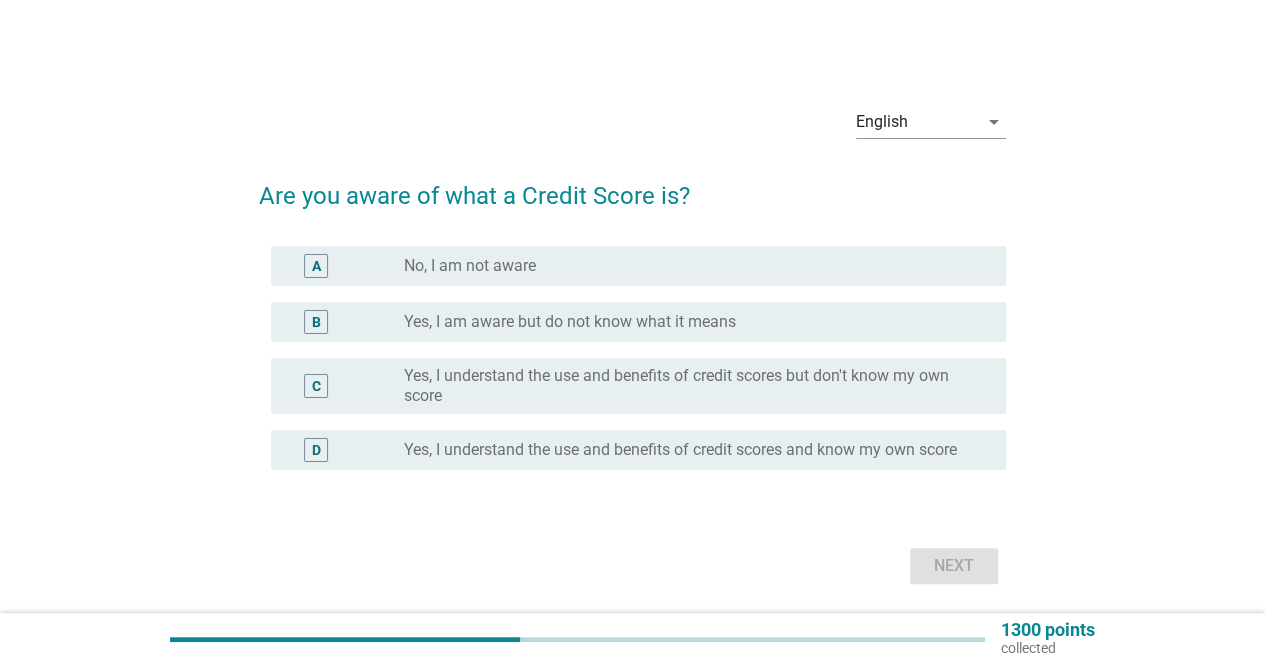 click on "No, I am not aware" at bounding box center (470, 266) 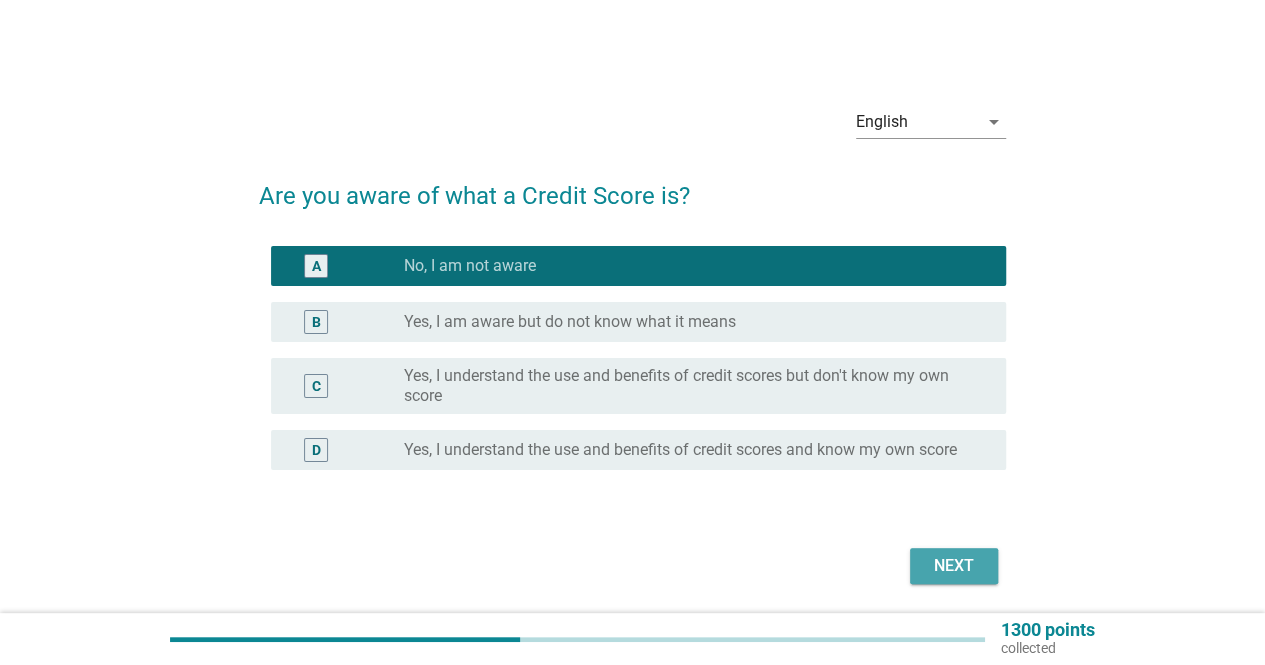 click on "Next" at bounding box center (954, 566) 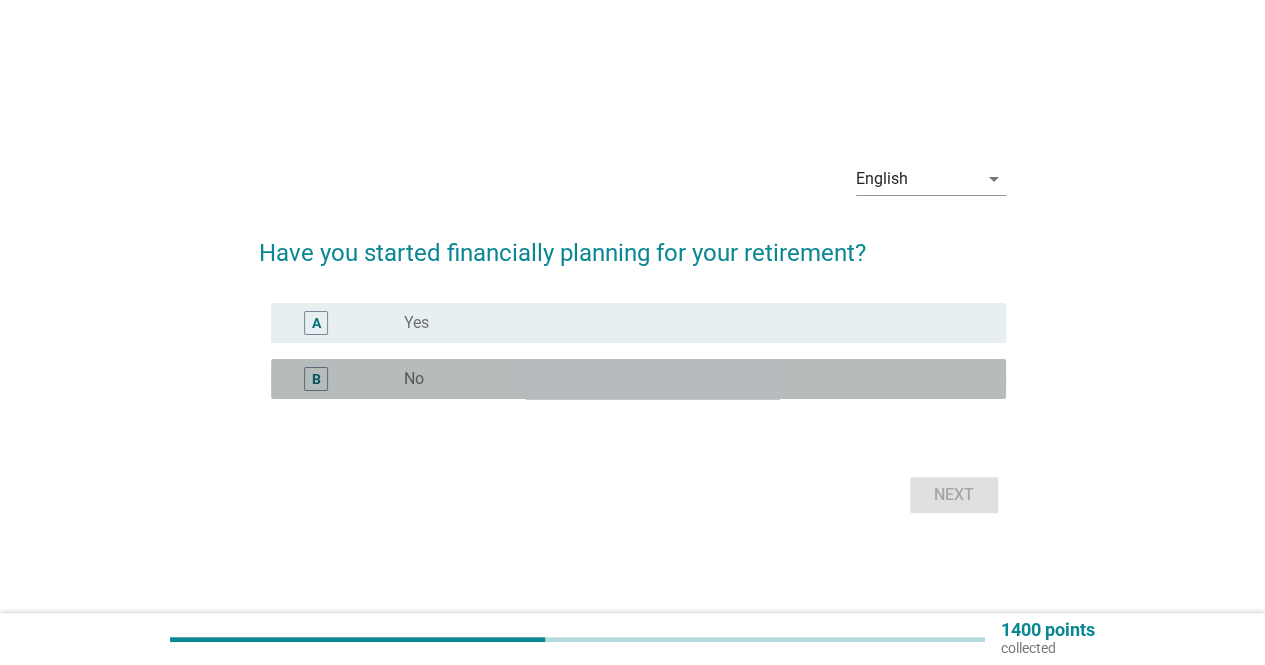 click on "radio_button_unchecked No" at bounding box center [689, 379] 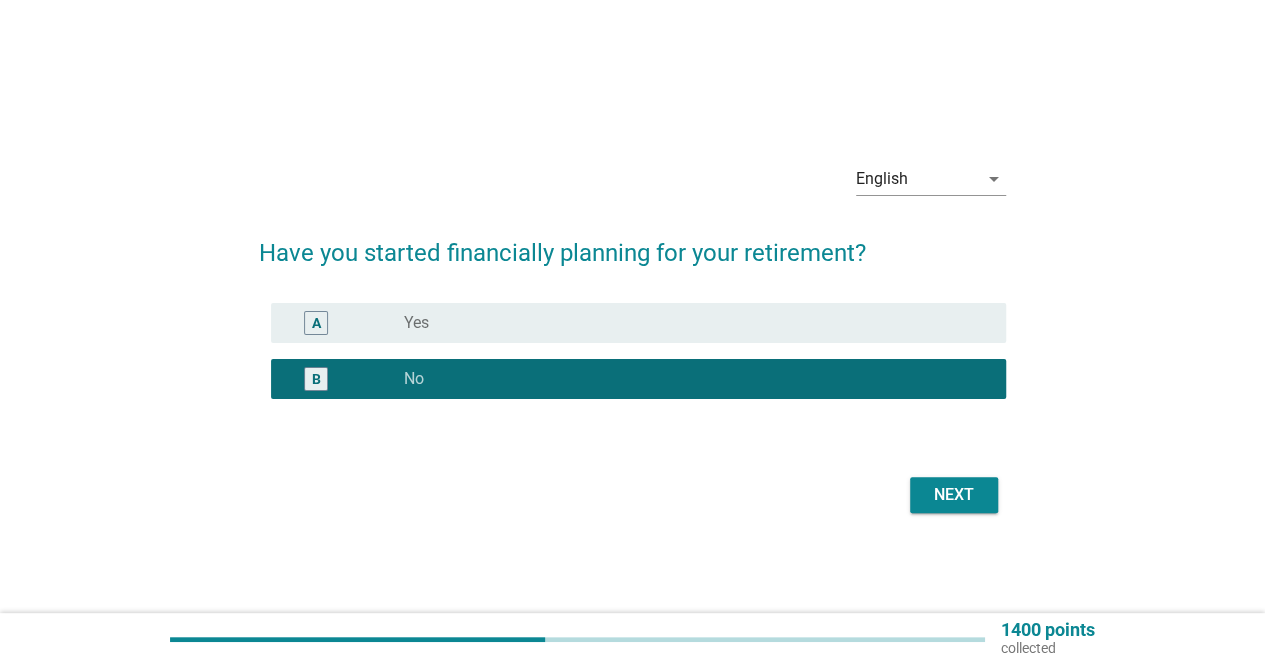 click on "Next" at bounding box center (954, 495) 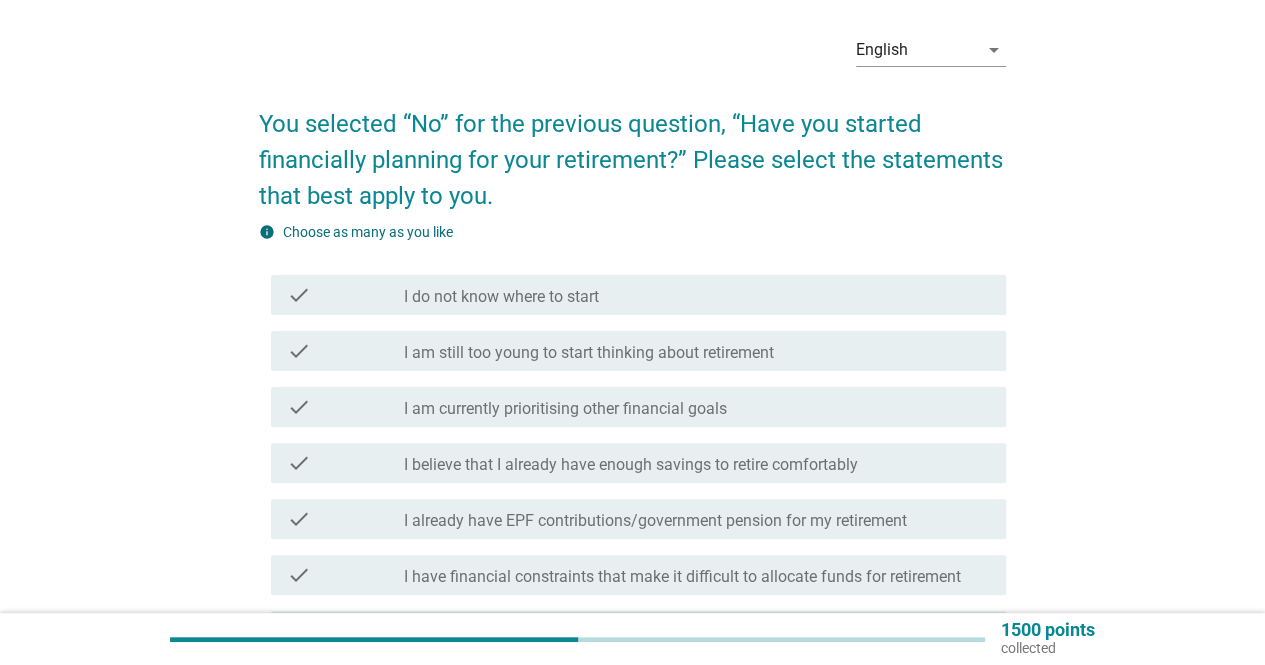 scroll, scrollTop: 200, scrollLeft: 0, axis: vertical 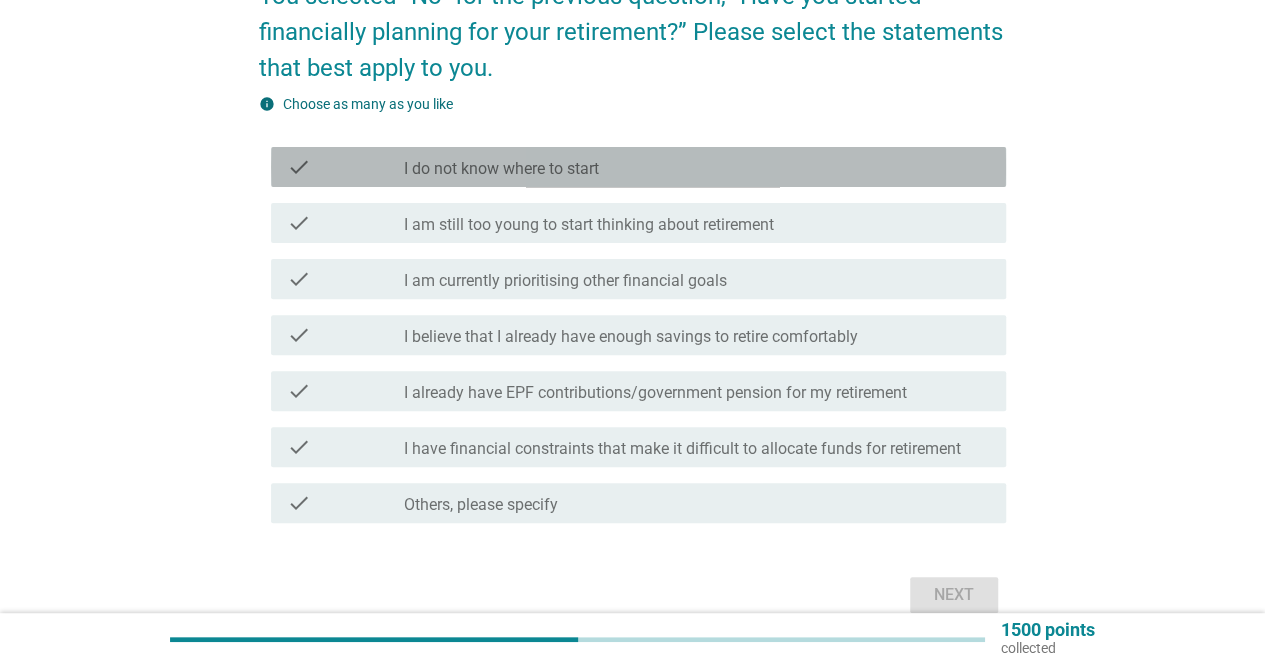 click on "check     check_box_outline_blank I do not know where to start" at bounding box center (638, 167) 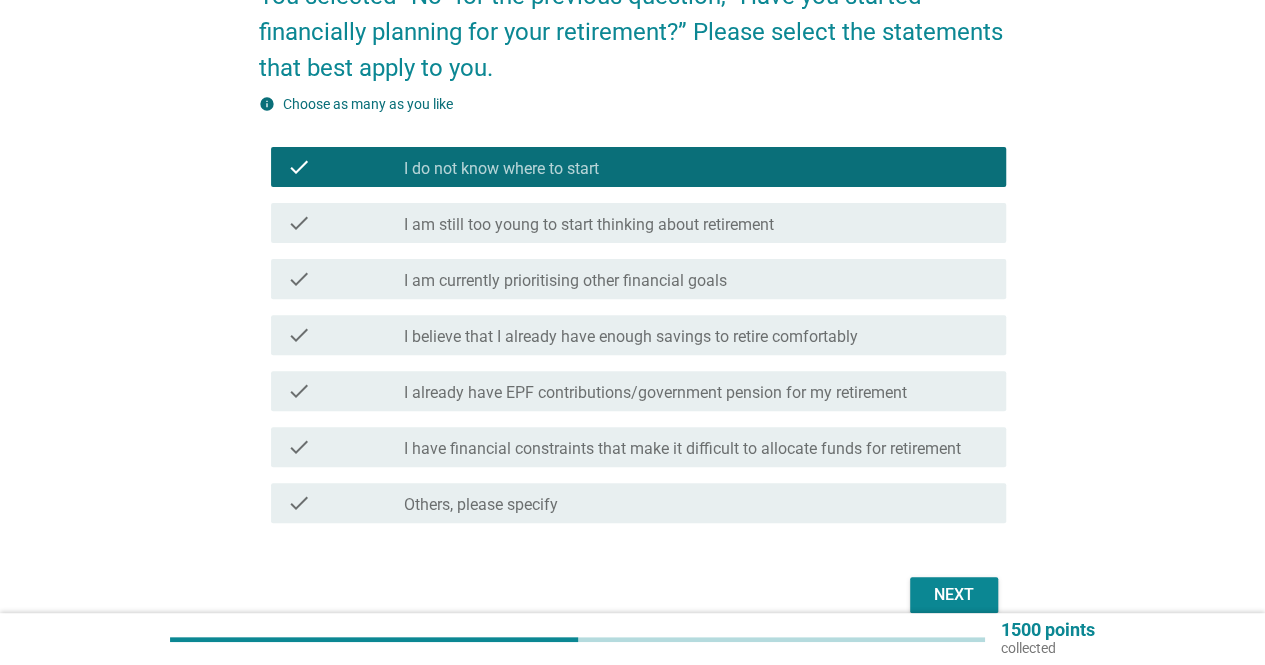 click on "check_box_outline_blank I am still too young to start thinking about retirement" at bounding box center [697, 223] 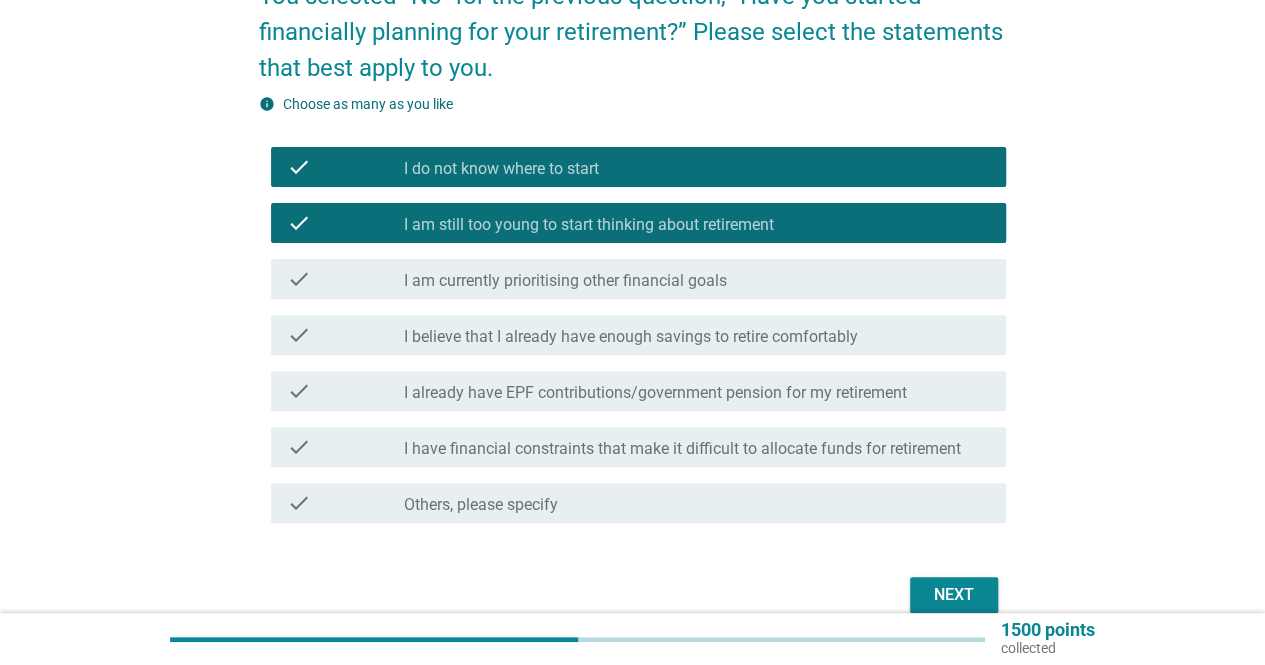 click on "check     check_box_outline_blank I am still too young to start thinking about retirement" at bounding box center (638, 223) 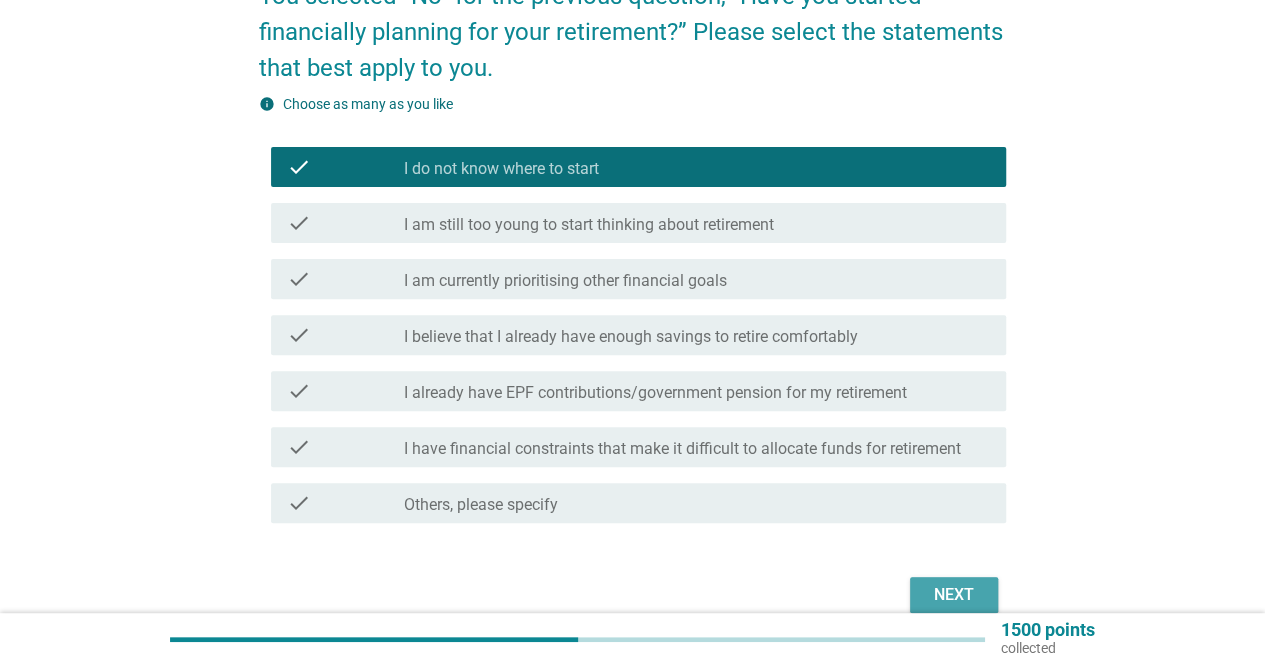 click on "Next" at bounding box center [954, 595] 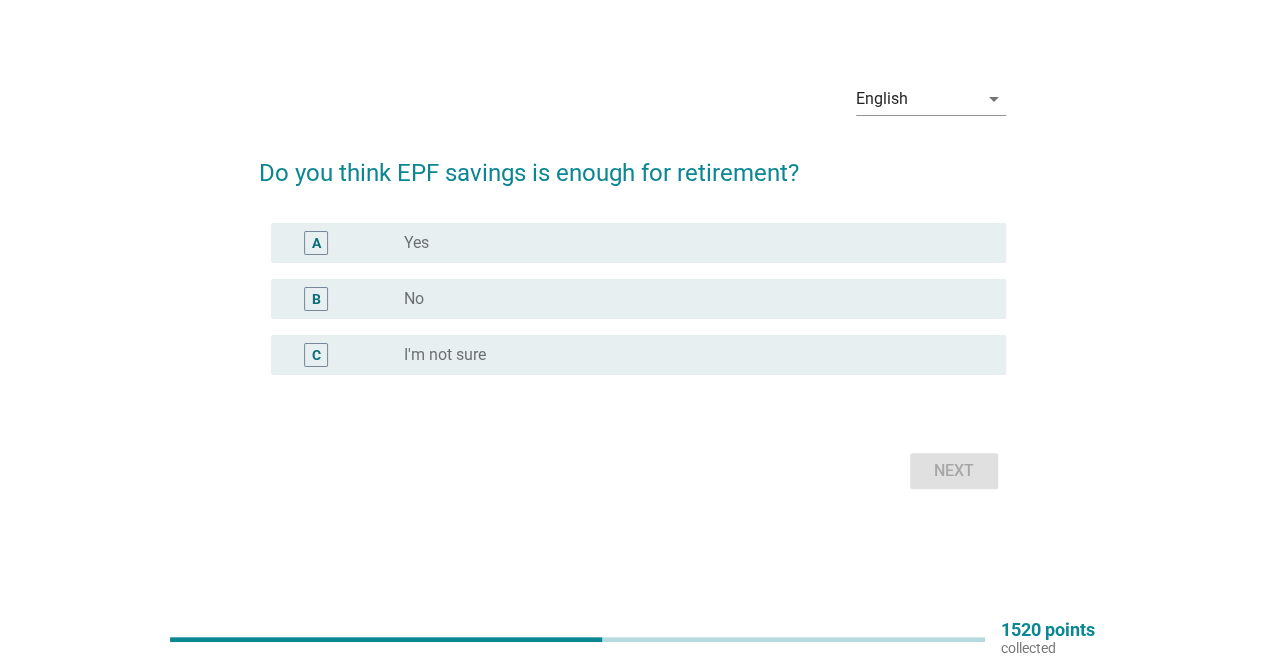 scroll, scrollTop: 0, scrollLeft: 0, axis: both 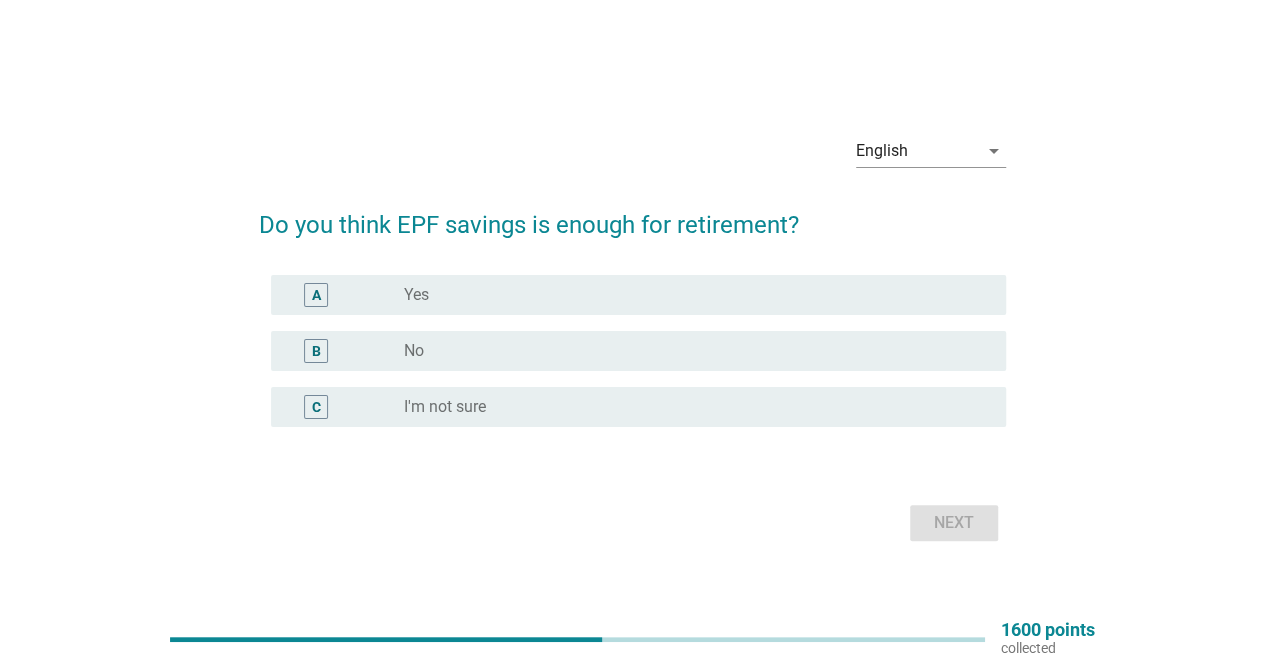 click on "B     radio_button_unchecked No" at bounding box center [632, 351] 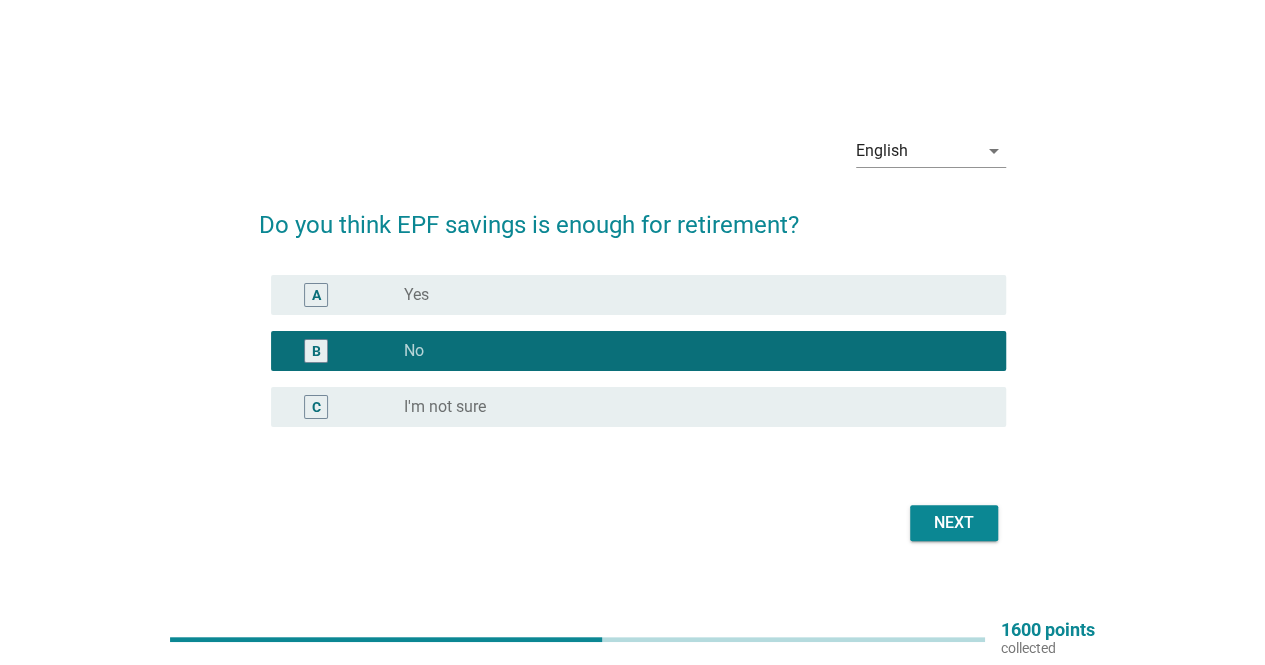 click on "Next" at bounding box center [954, 523] 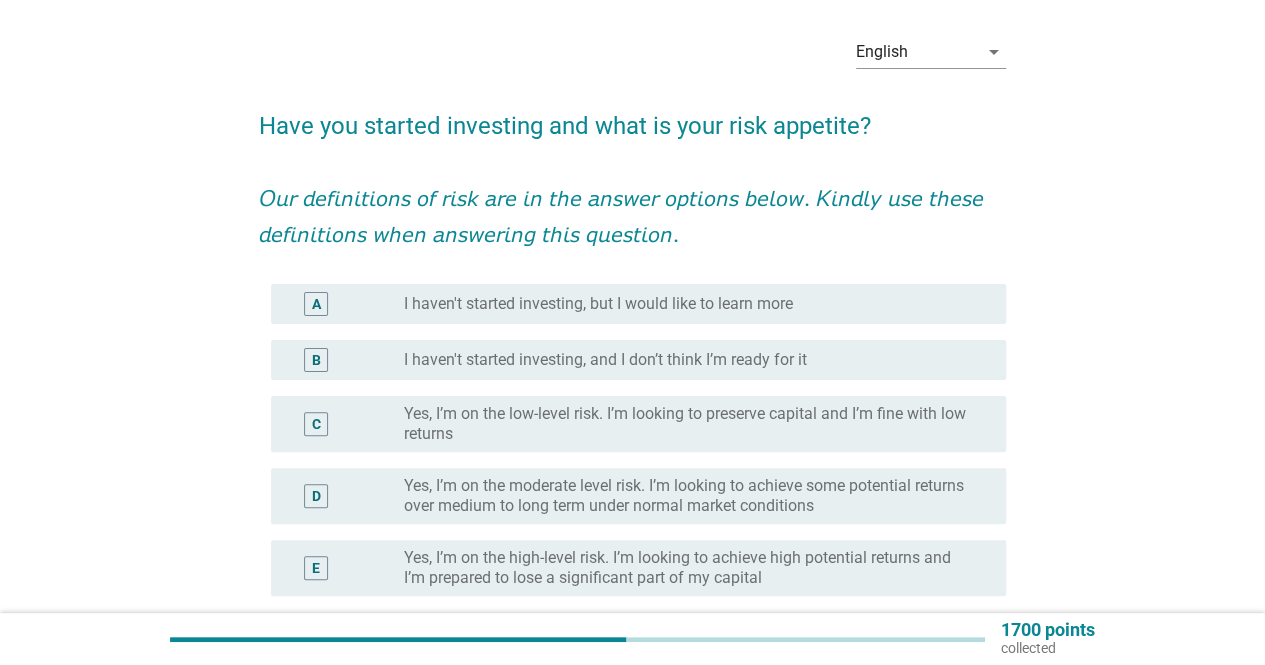 scroll, scrollTop: 100, scrollLeft: 0, axis: vertical 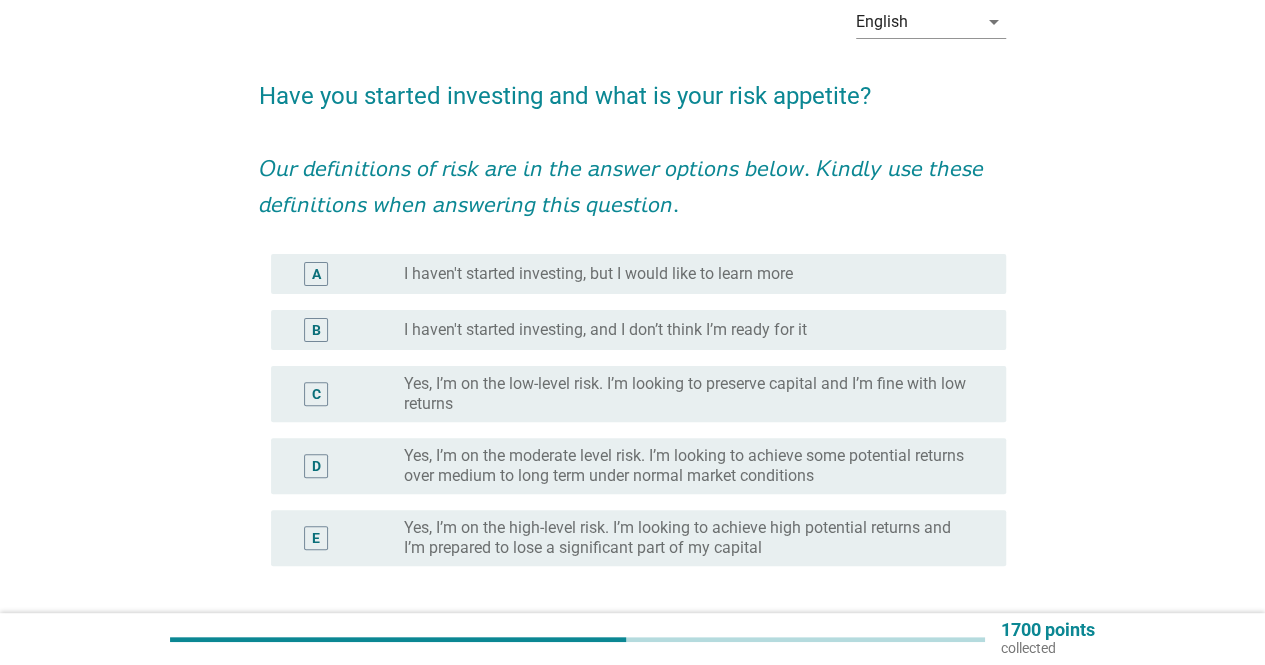 click on "I haven't started investing, but I would like to learn more" at bounding box center (598, 274) 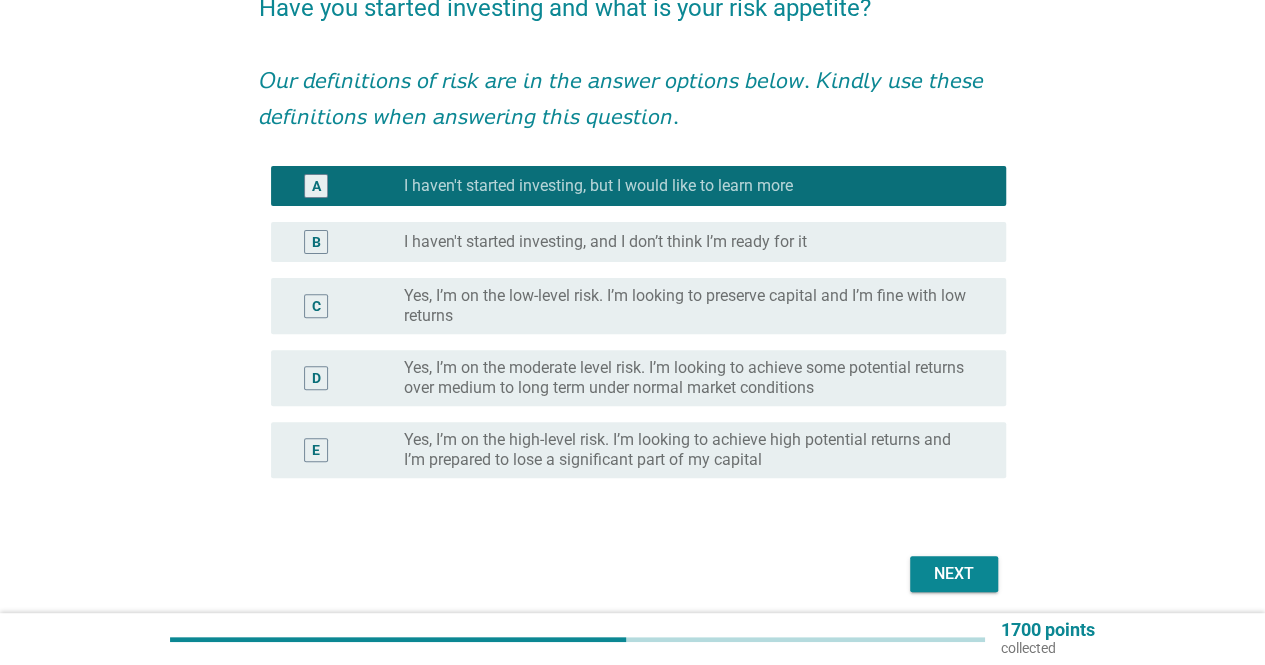 scroll, scrollTop: 262, scrollLeft: 0, axis: vertical 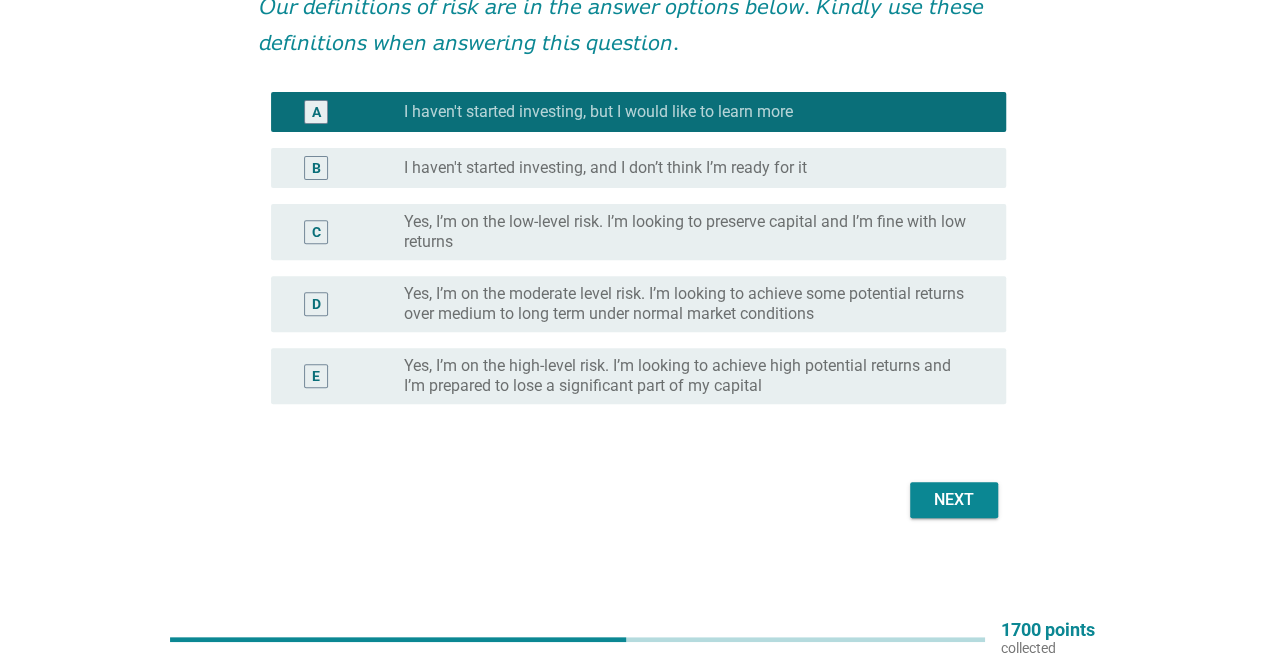 click on "English arrow_drop_down   Have you started investing and what is your risk appetite?
𝘖𝘶𝘳 𝘥𝘦𝘧𝘪𝘯𝘪𝘵𝘪𝘰𝘯𝘴 𝘰𝘧 𝘳𝘪𝘴𝘬 𝘢𝘳𝘦 𝘪𝘯 𝘵𝘩𝘦 𝘢𝘯𝘴𝘸𝘦𝘳 𝘰𝘱𝘵𝘪𝘰𝘯𝘴 𝘣𝘦𝘭𝘰𝘸. 𝘒𝘪𝘯𝘥𝘭𝘺 𝘶𝘴𝘦 𝘵𝘩𝘦𝘴𝘦 𝘥𝘦𝘧𝘪𝘯𝘪𝘵𝘪𝘰𝘯𝘴 𝘸𝘩𝘦𝘯 𝘢𝘯𝘴𝘸𝘦𝘳𝘪𝘯𝘨 𝘵𝘩𝘪𝘴 𝘲𝘶𝘦𝘴𝘵𝘪𝘰𝘯.     A     radio_button_checked I haven't started investing, but I would like to learn more   B     radio_button_unchecked I haven't started investing, and I don’t think I’m ready for it   C     radio_button_unchecked Yes, I’m on the low-level risk. I’m looking to preserve capital and I’m fine with low returns   D     radio_button_unchecked Yes, I’m on the moderate level risk. I’m looking to achieve some potential returns over medium to long term under normal market conditions   E     radio_button_unchecked" at bounding box center (632, 176) 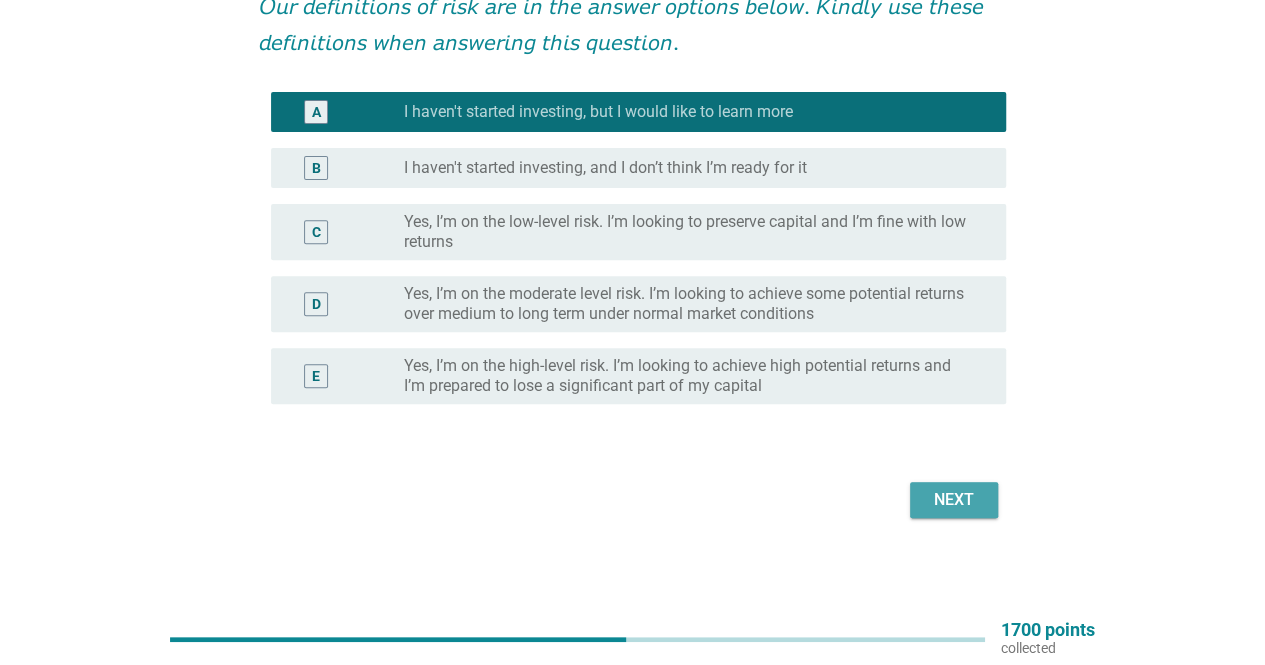 click on "Next" at bounding box center [954, 500] 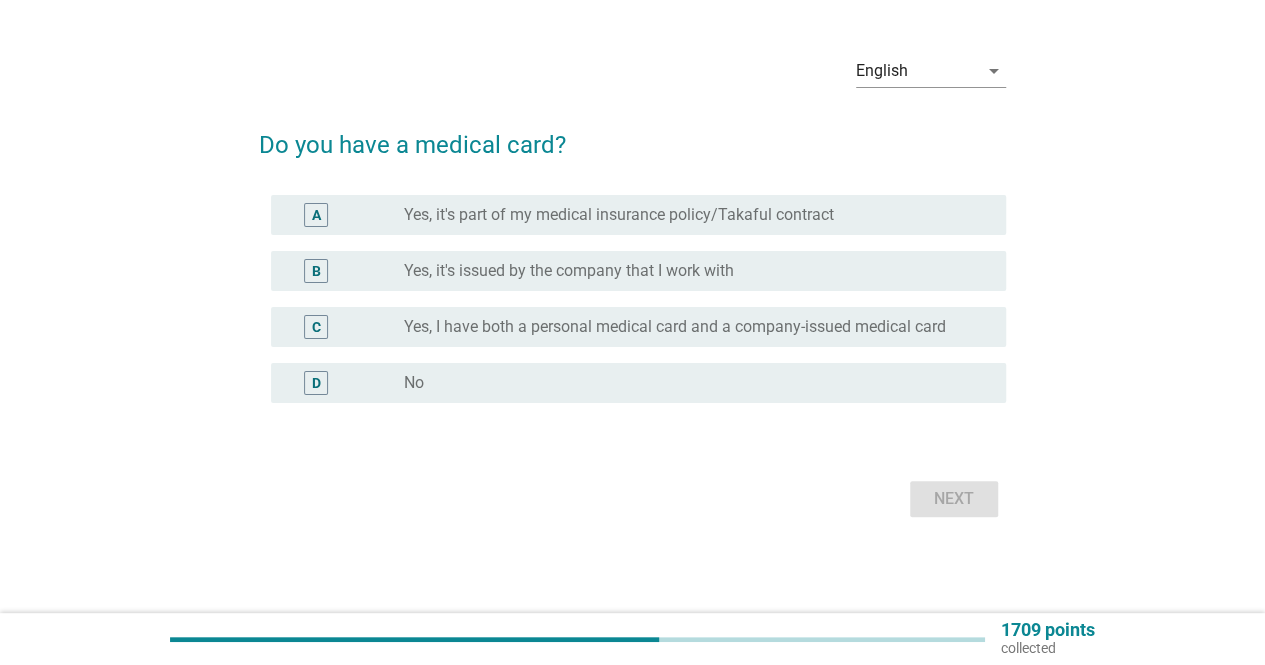scroll, scrollTop: 0, scrollLeft: 0, axis: both 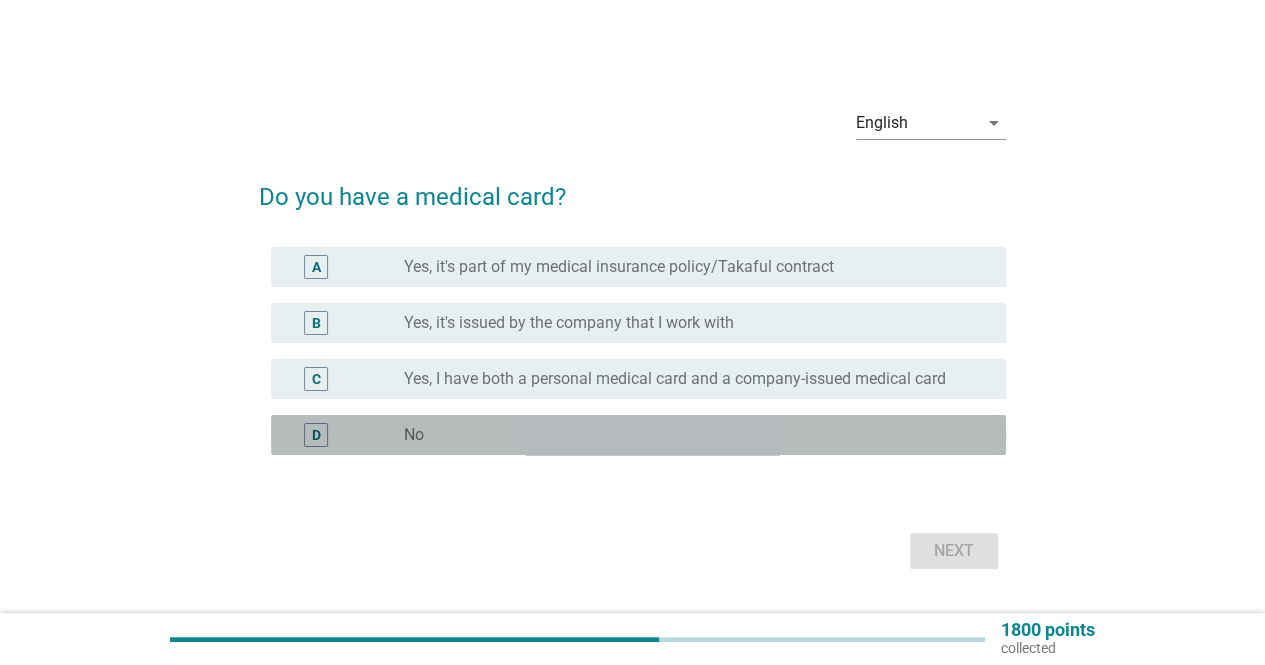click on "radio_button_unchecked No" at bounding box center (689, 435) 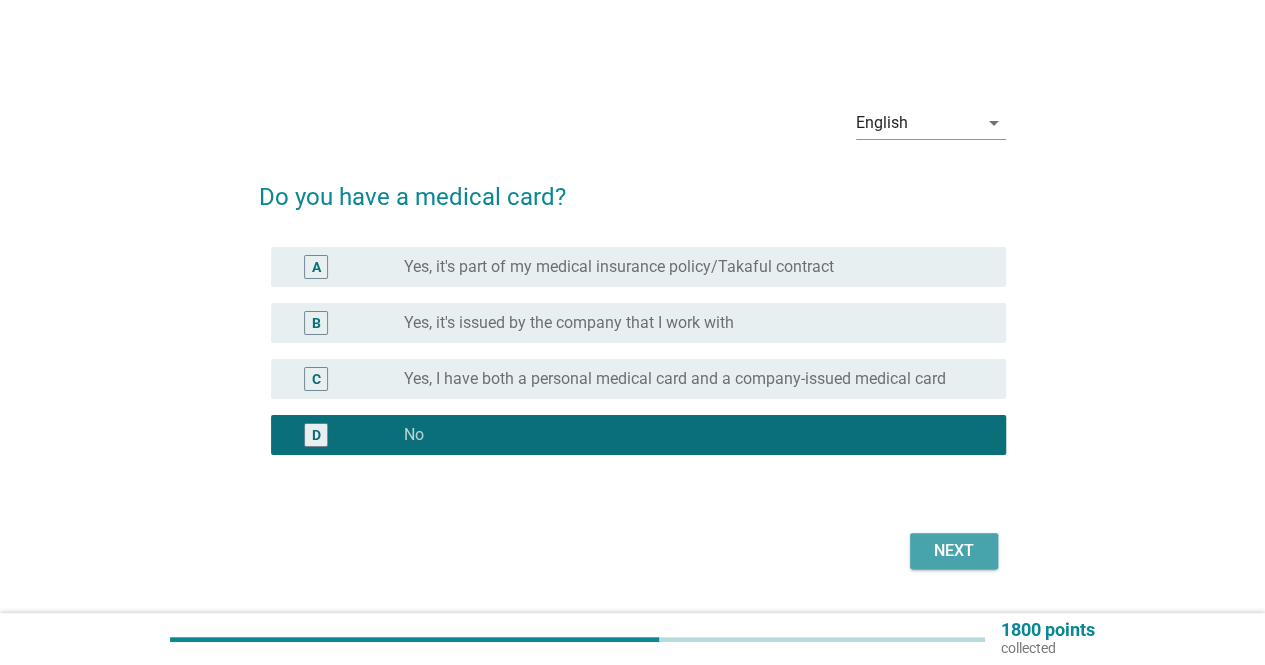 click on "Next" at bounding box center [954, 551] 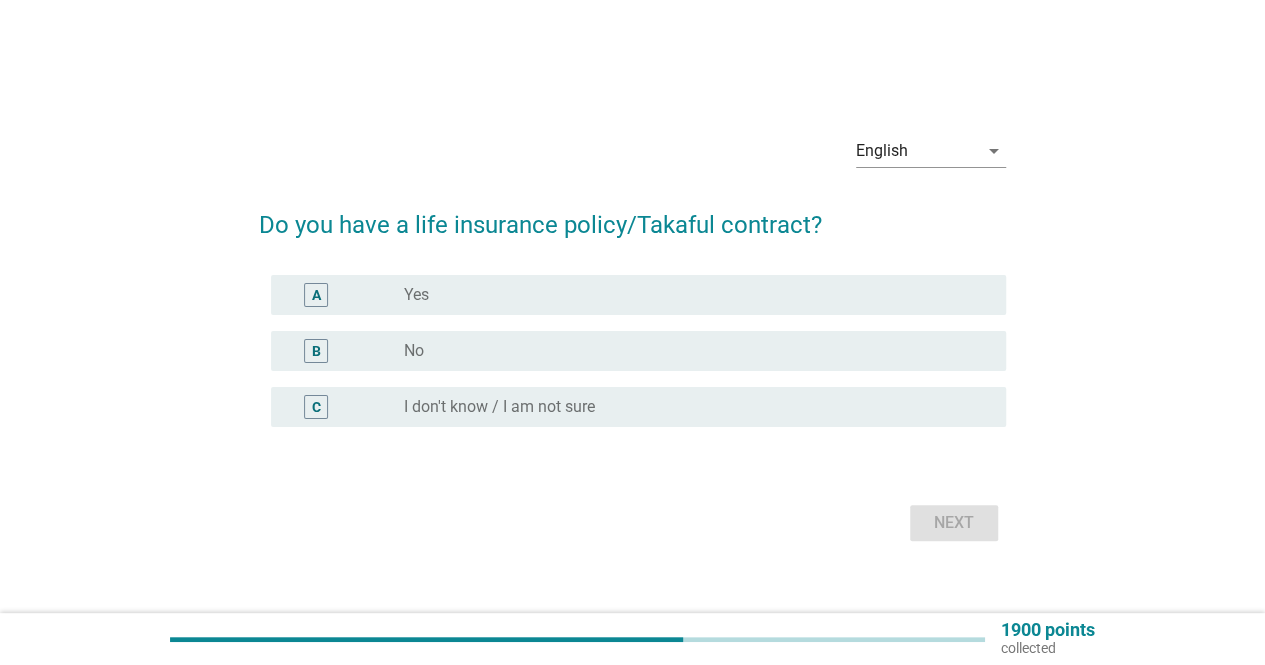 click on "A     radio_button_unchecked Yes" at bounding box center [638, 295] 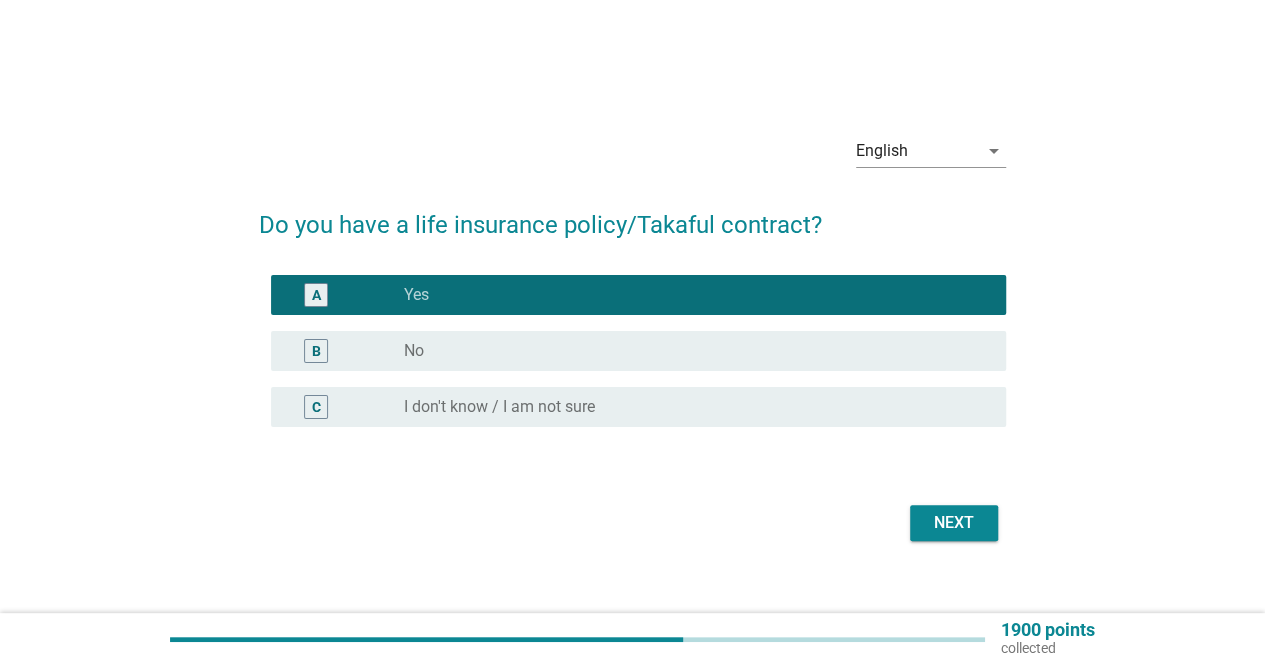 click on "English arrow_drop_down   Do you have a life insurance policy/Takaful contract?     A     radio_button_checked Yes   B     radio_button_unchecked No   C     radio_button_unchecked I don't know / I am not sure     Next" at bounding box center (632, 333) 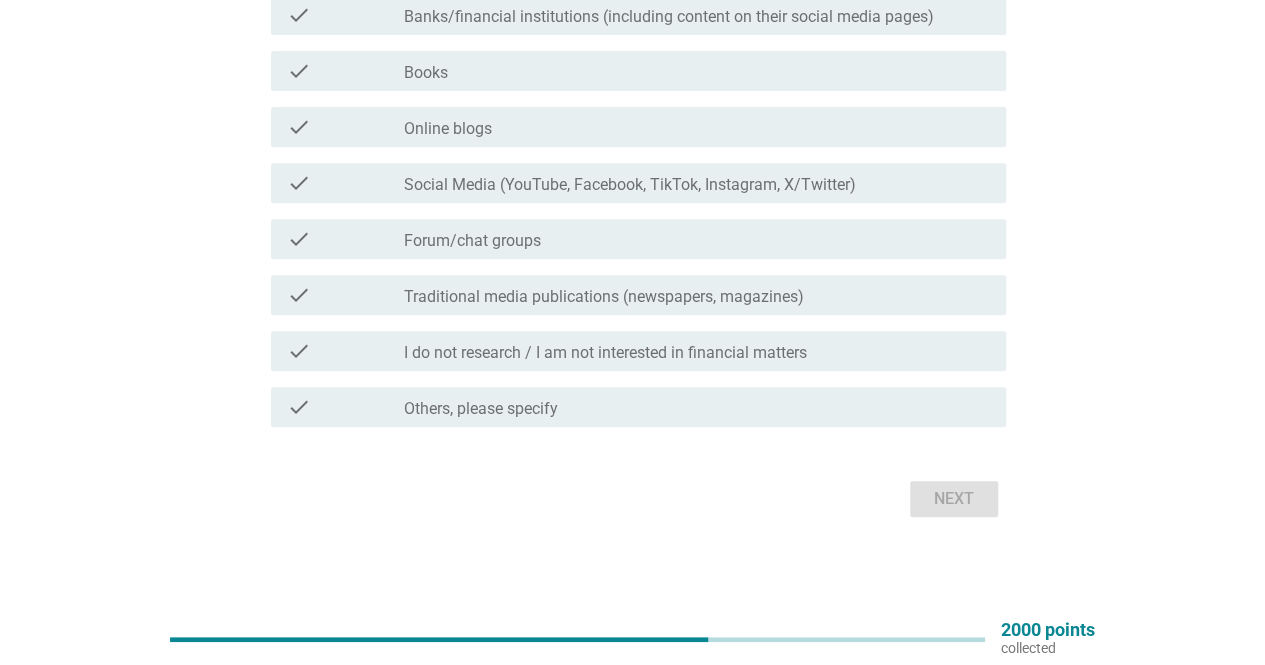 scroll, scrollTop: 36, scrollLeft: 0, axis: vertical 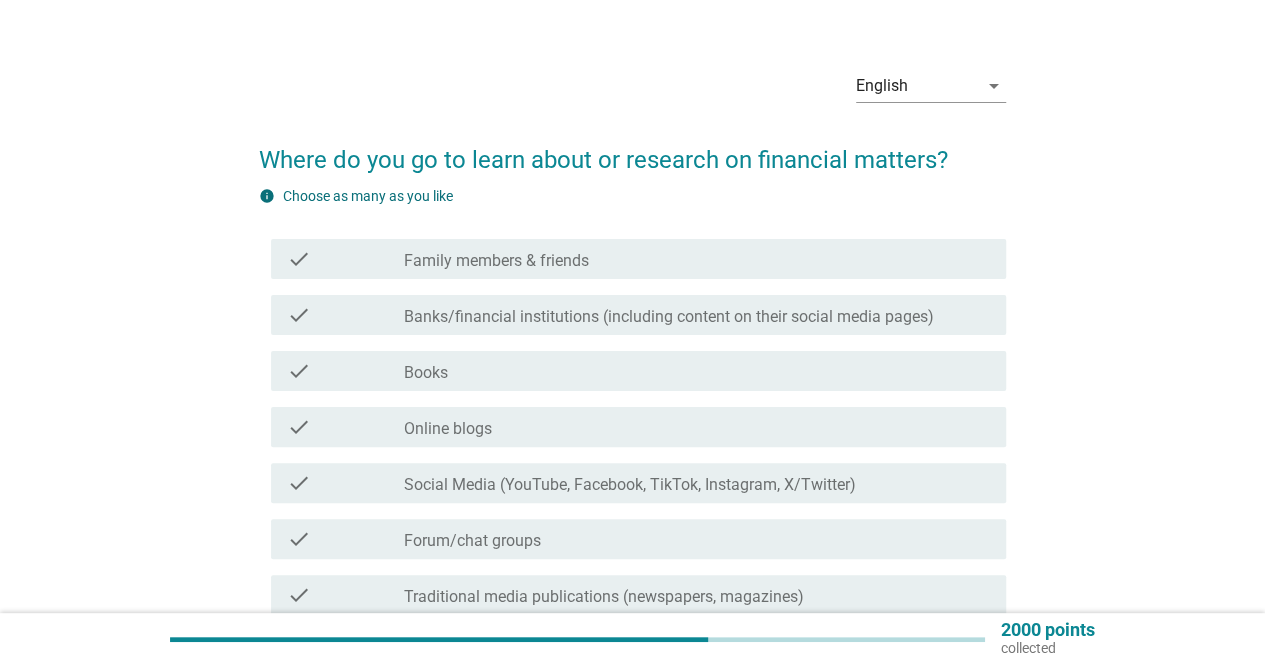 click on "check_box_outline_blank Online blogs" at bounding box center [697, 427] 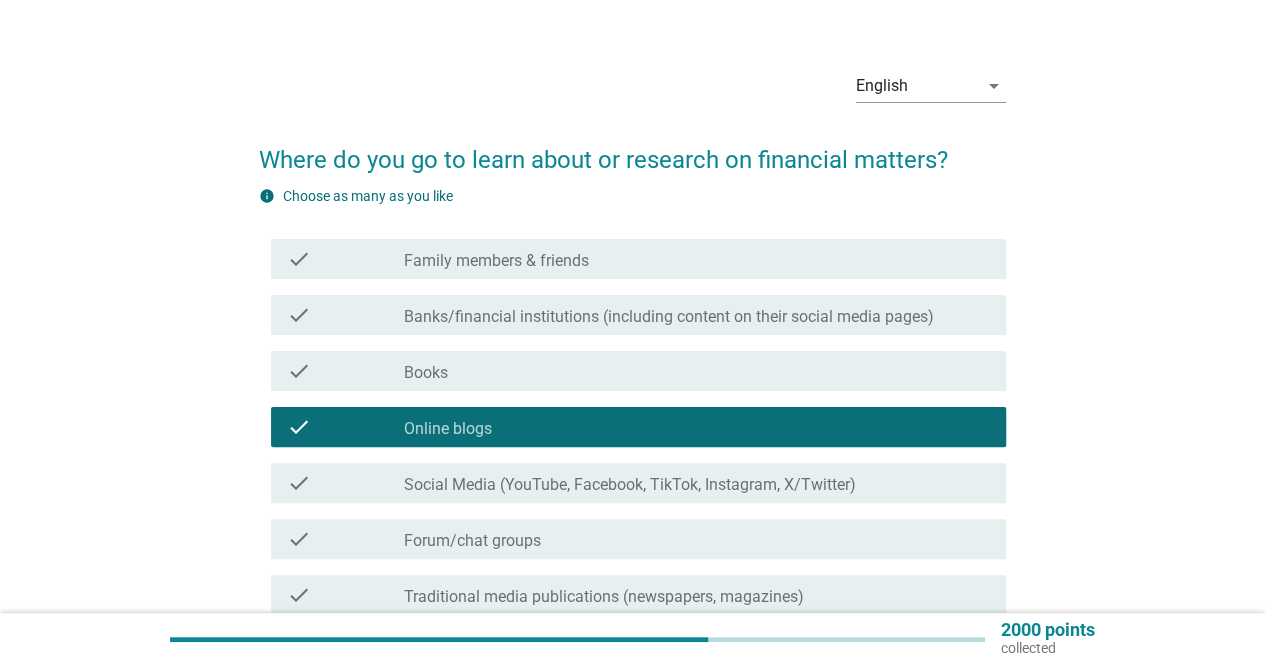 click on "check     check_box_outline_blank Social Media (YouTube, Facebook, TikTok, Instagram, X/Twitter)" at bounding box center (638, 483) 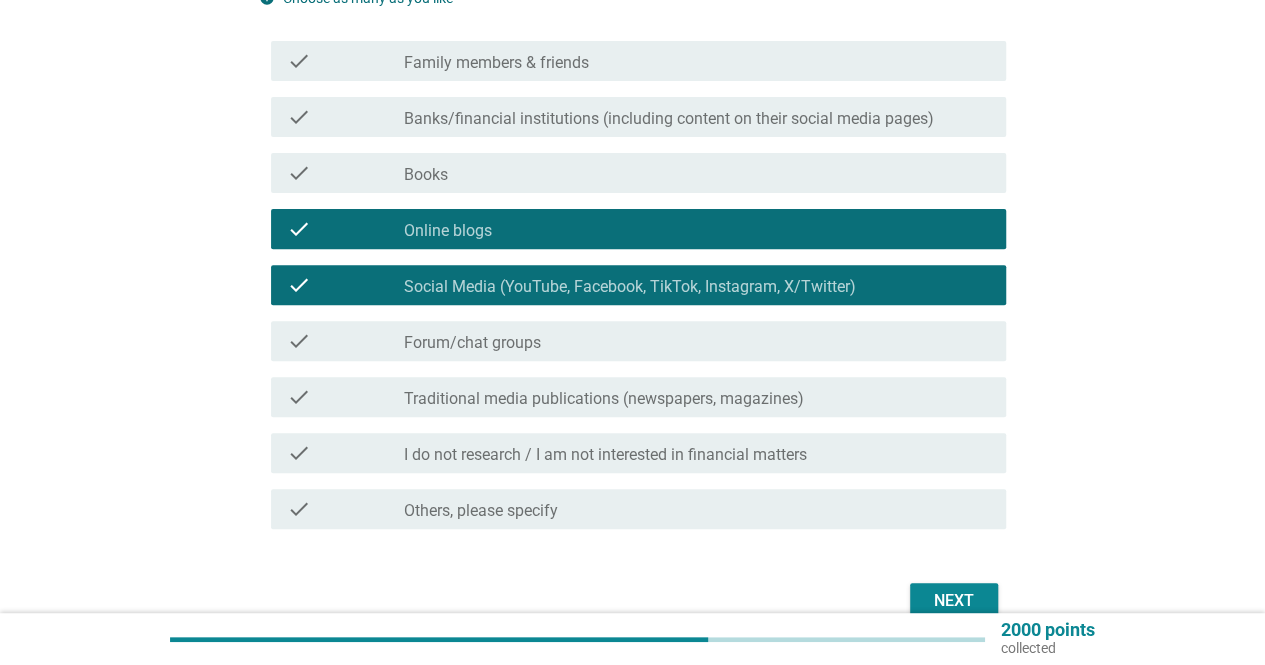 scroll, scrollTop: 236, scrollLeft: 0, axis: vertical 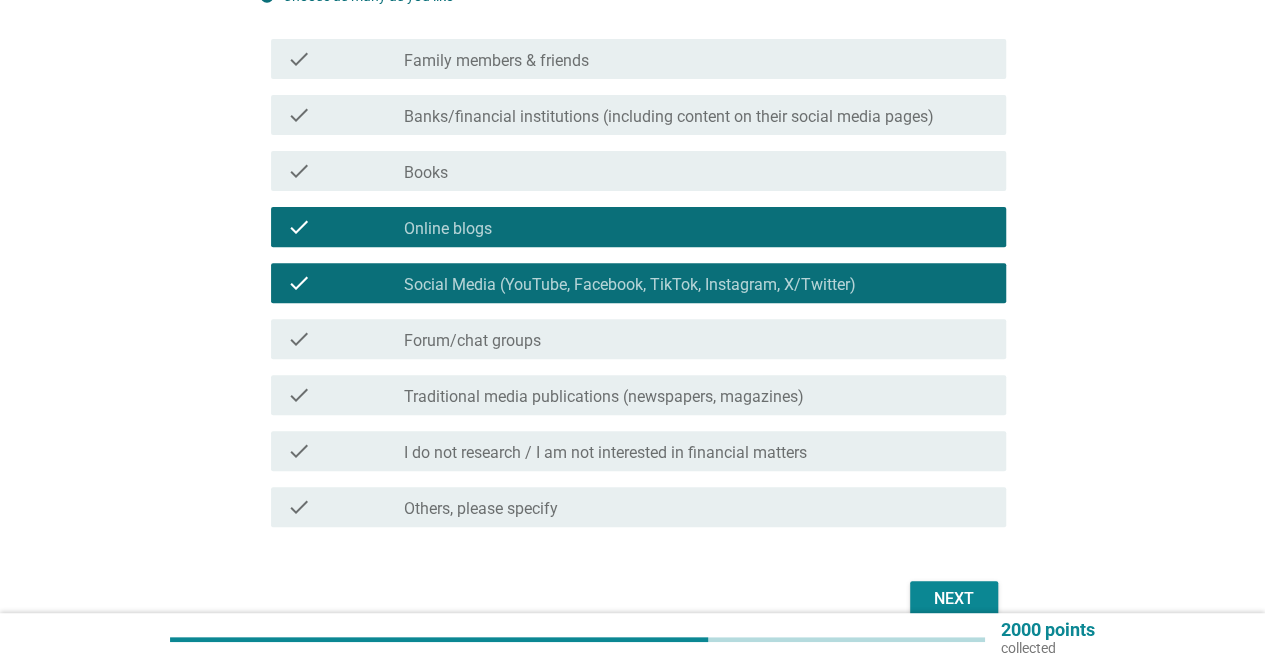 click on "check_box_outline_blank Forum/chat groups" at bounding box center [697, 339] 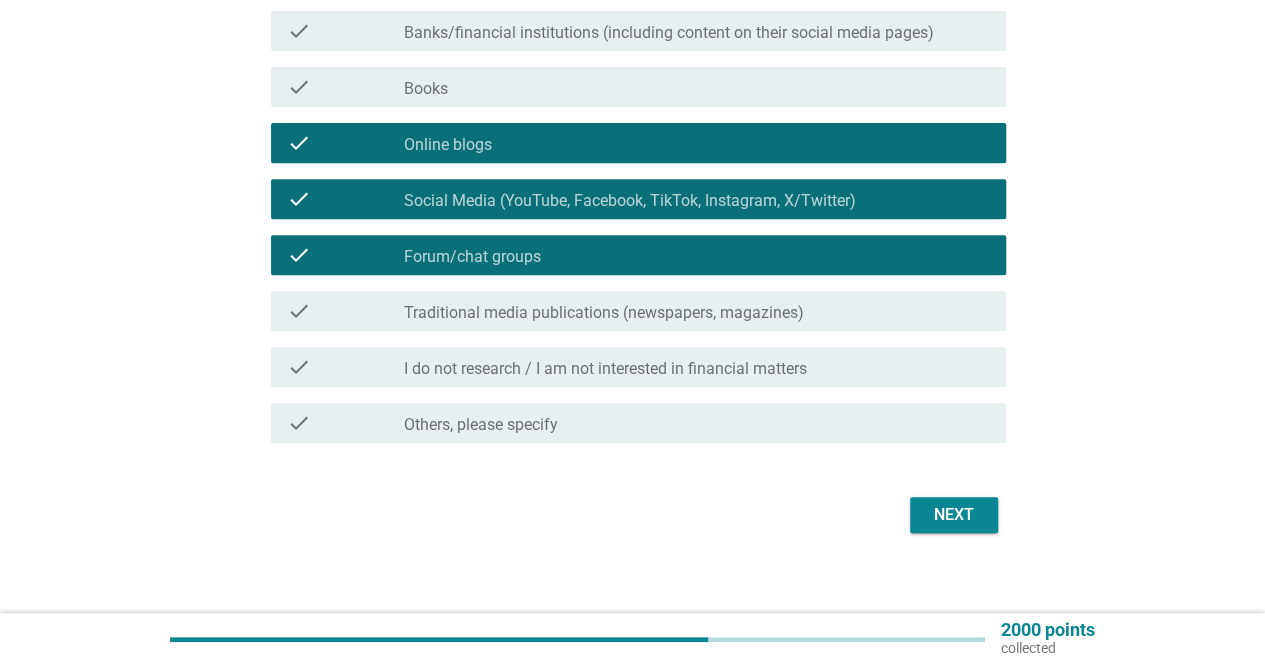 scroll, scrollTop: 336, scrollLeft: 0, axis: vertical 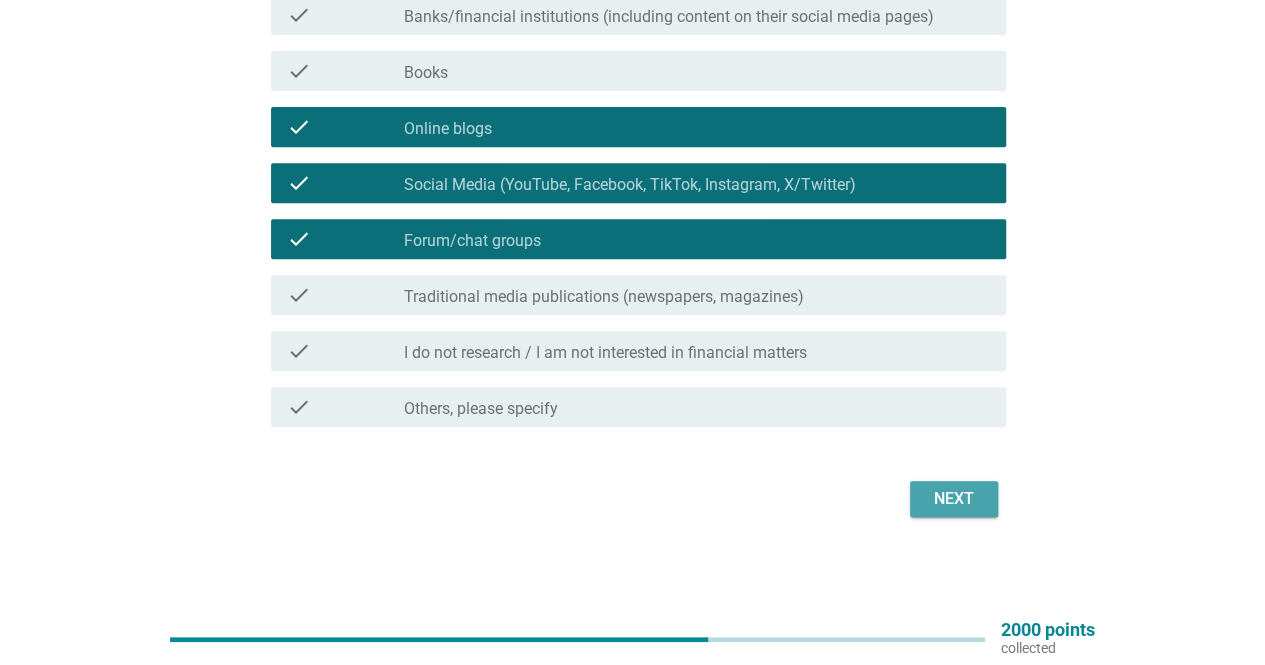 click on "Next" at bounding box center [954, 499] 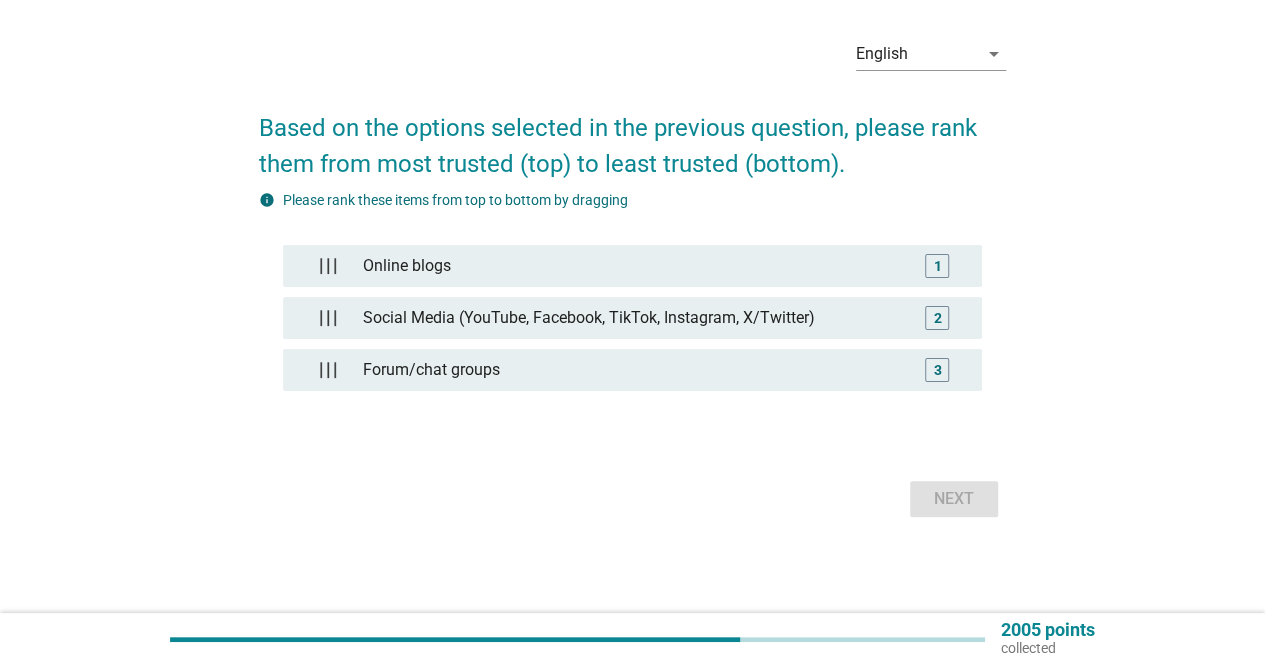scroll, scrollTop: 0, scrollLeft: 0, axis: both 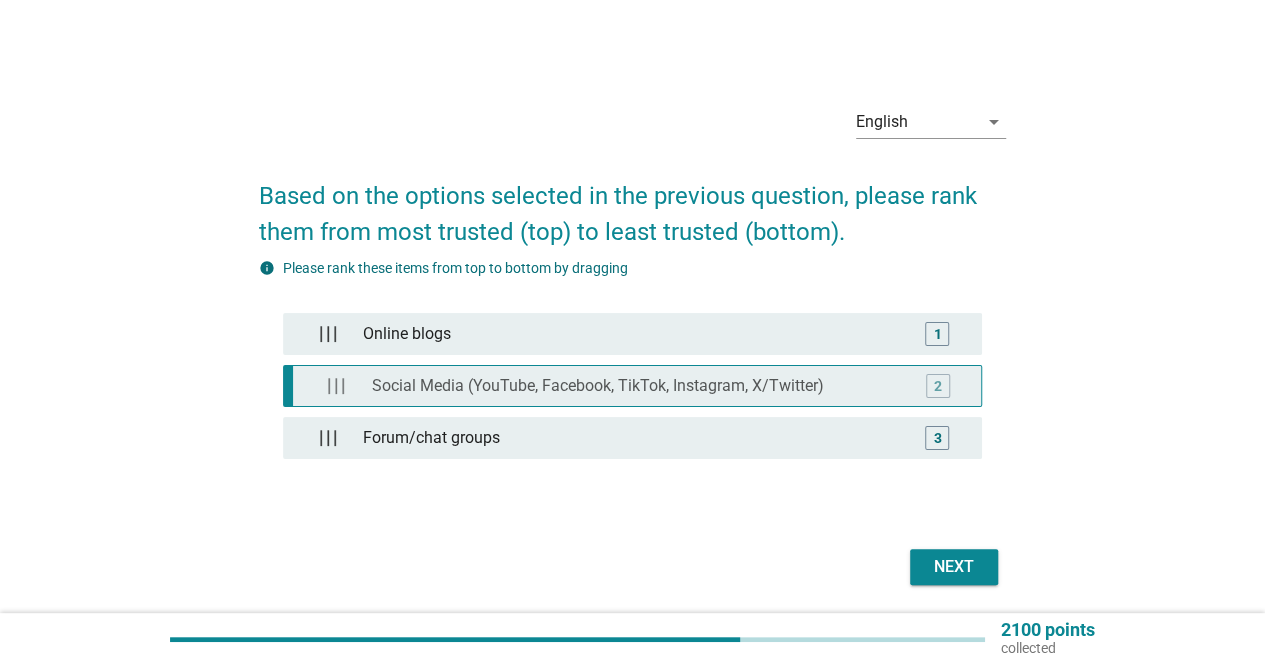 type 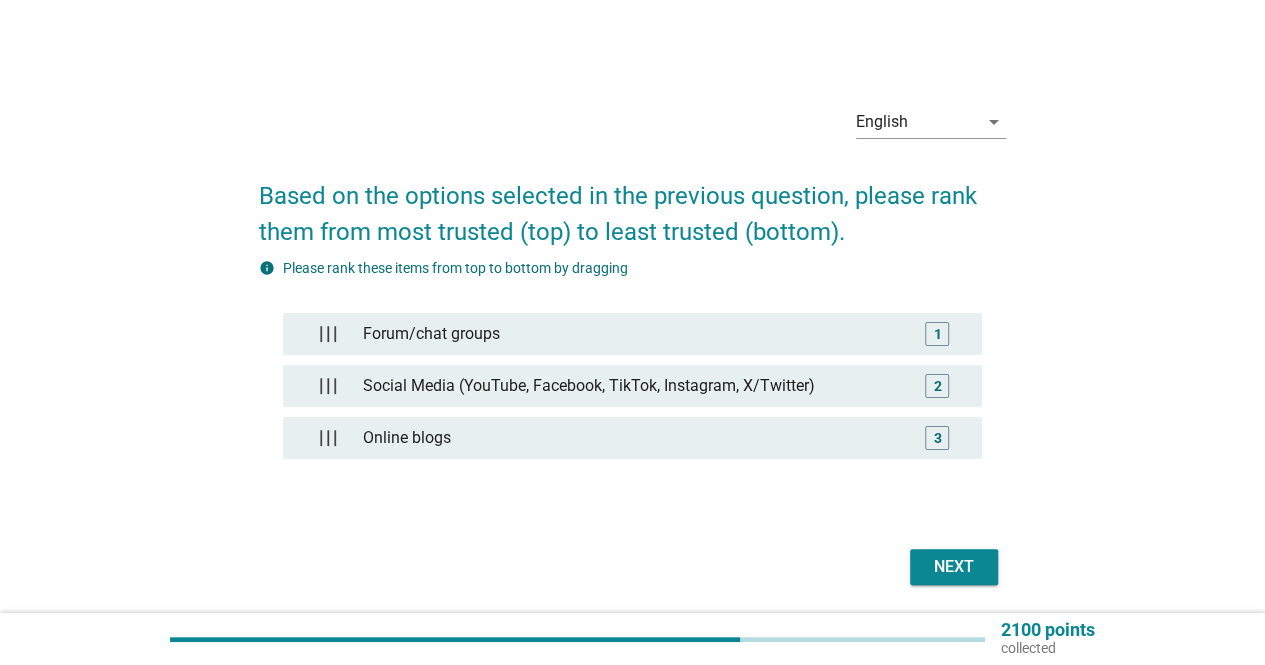 click on "Next" at bounding box center [954, 567] 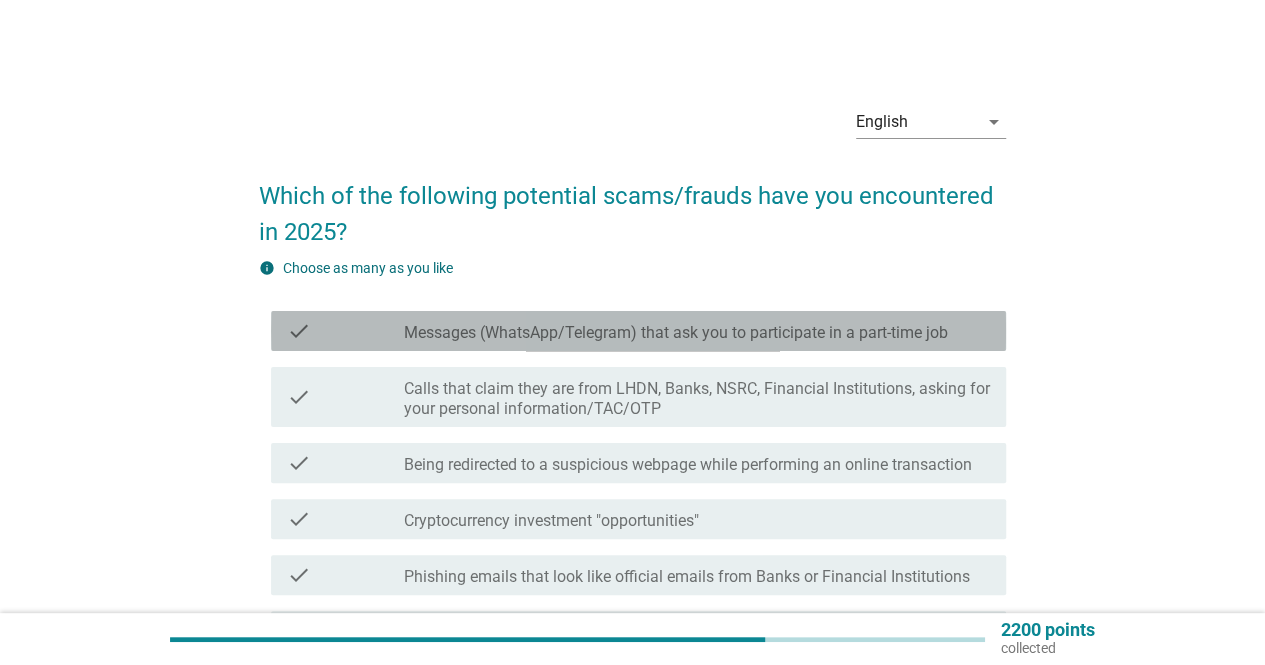 click on "check_box_outline_blank Messages (WhatsApp/Telegram) that ask you to participate in a part-time job" at bounding box center (697, 331) 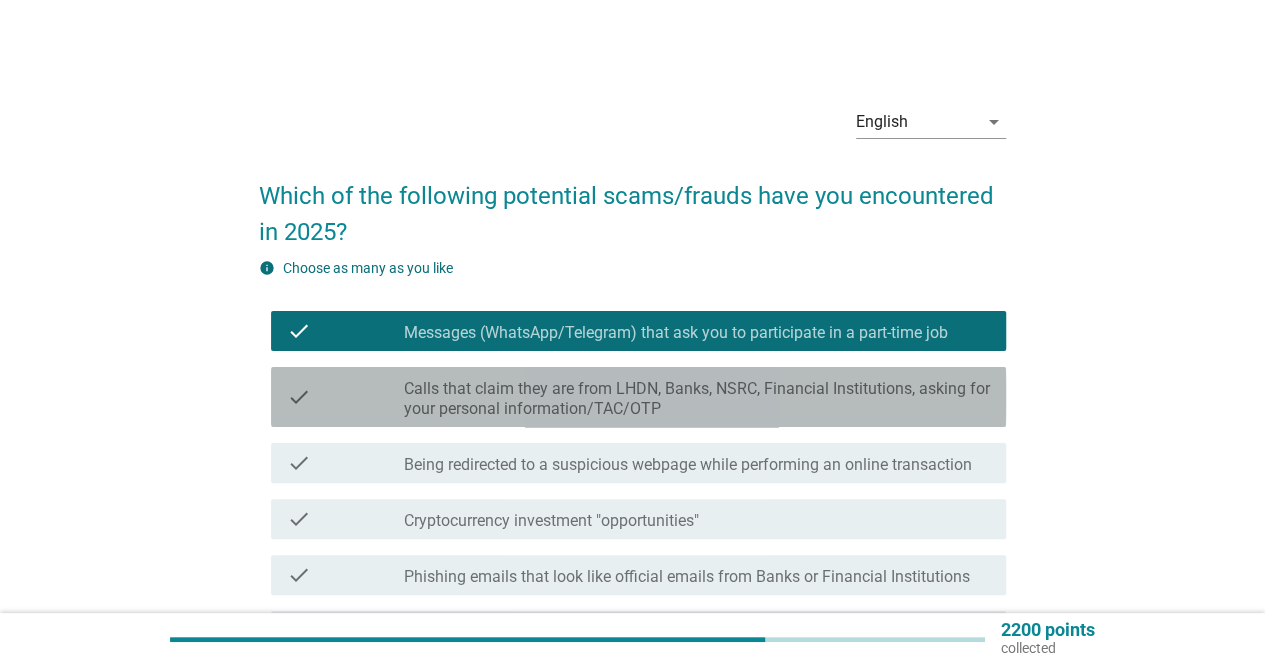click on "Calls that claim they are from LHDN, Banks, NSRC, Financial Institutions, asking for your personal information/TAC/OTP" at bounding box center (697, 399) 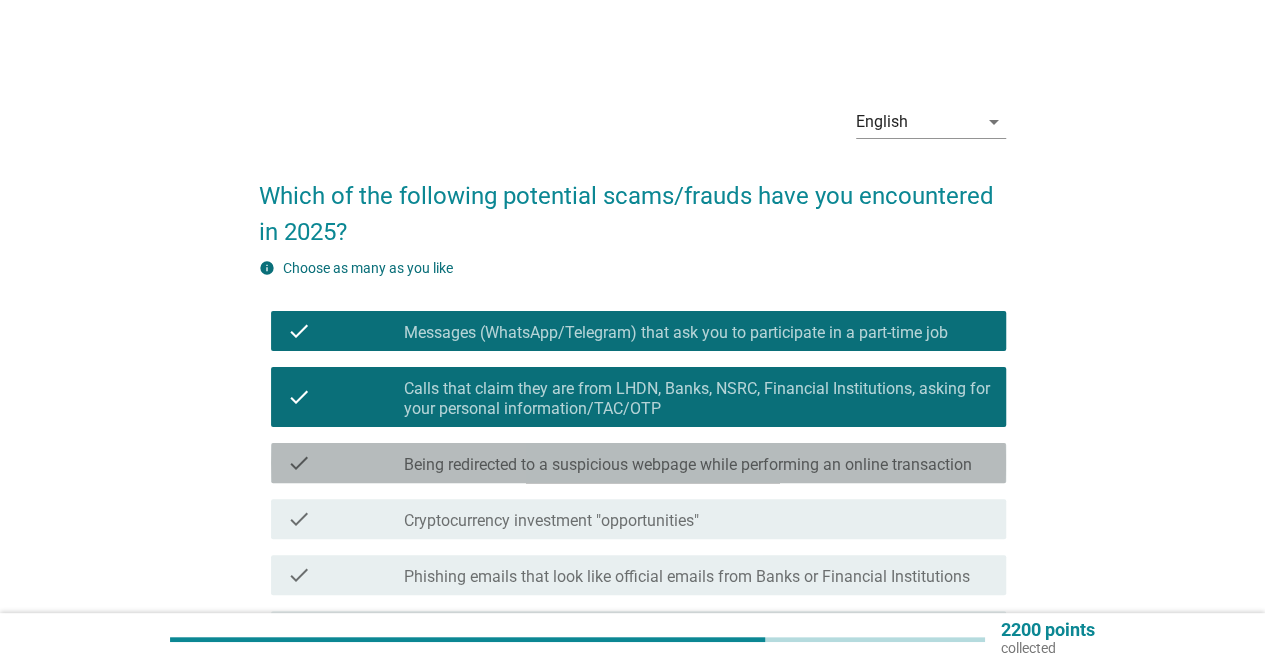 click on "check_box_outline_blank Being redirected to a suspicious webpage while performing an online transaction" at bounding box center [697, 463] 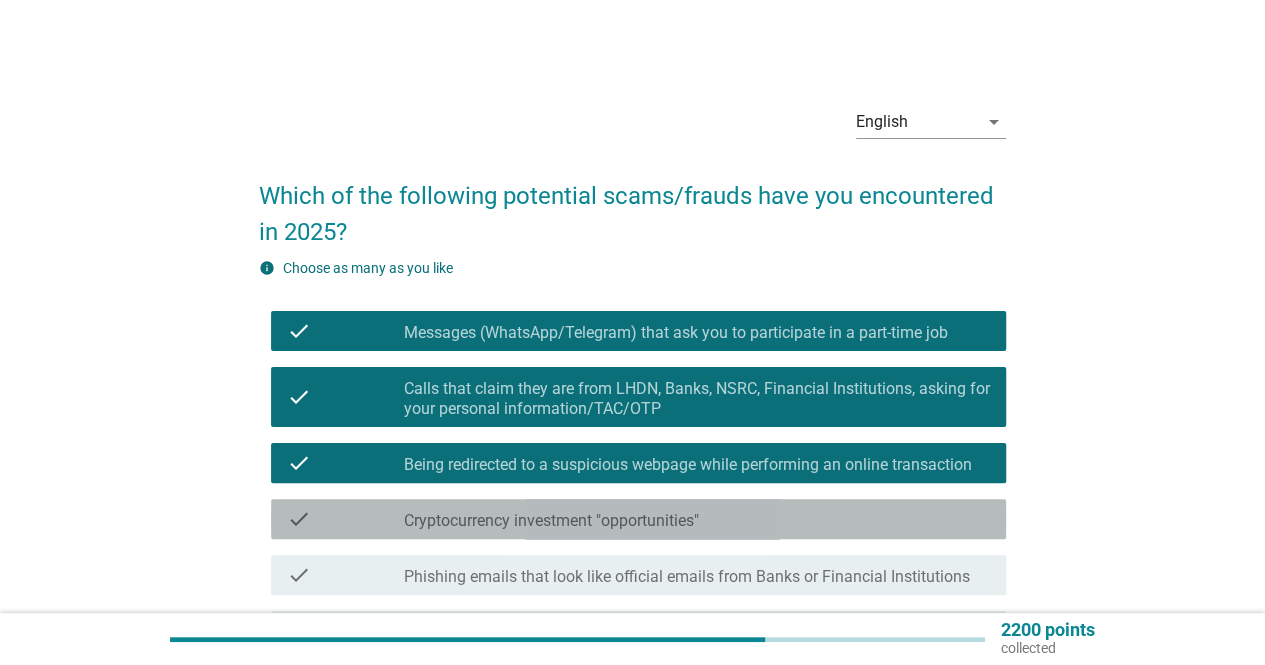 click on "check_box_outline_blank Cryptocurrency investment "opportunities"" at bounding box center (697, 519) 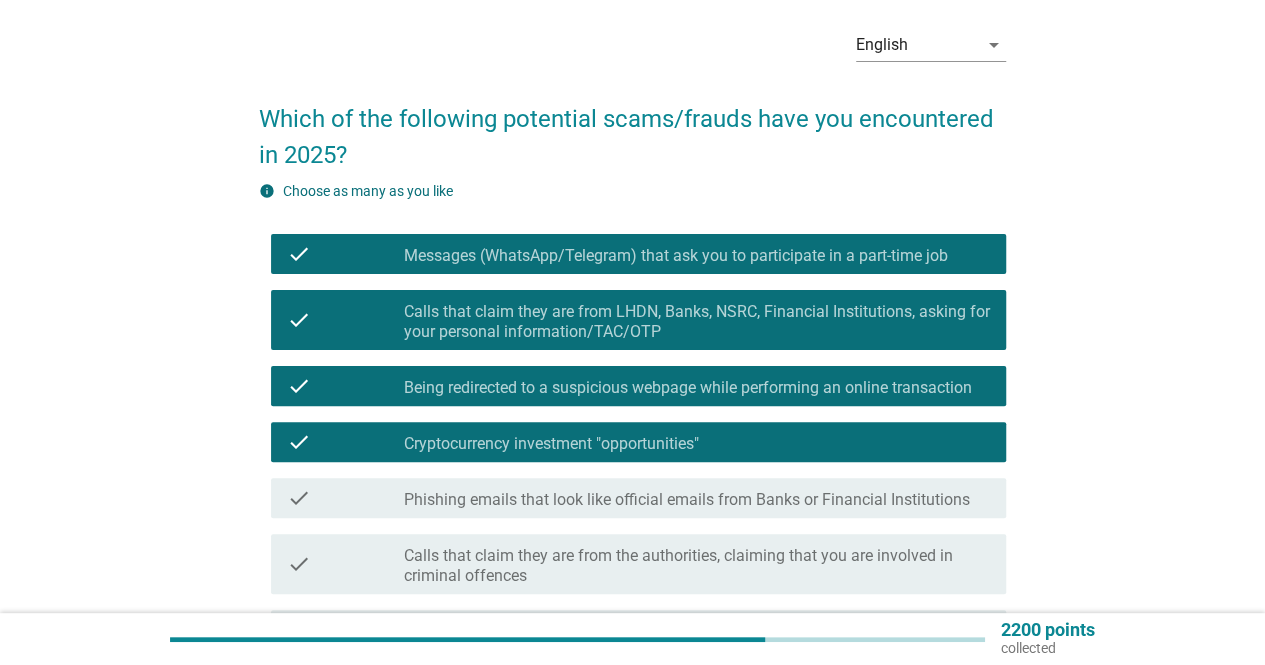 scroll, scrollTop: 200, scrollLeft: 0, axis: vertical 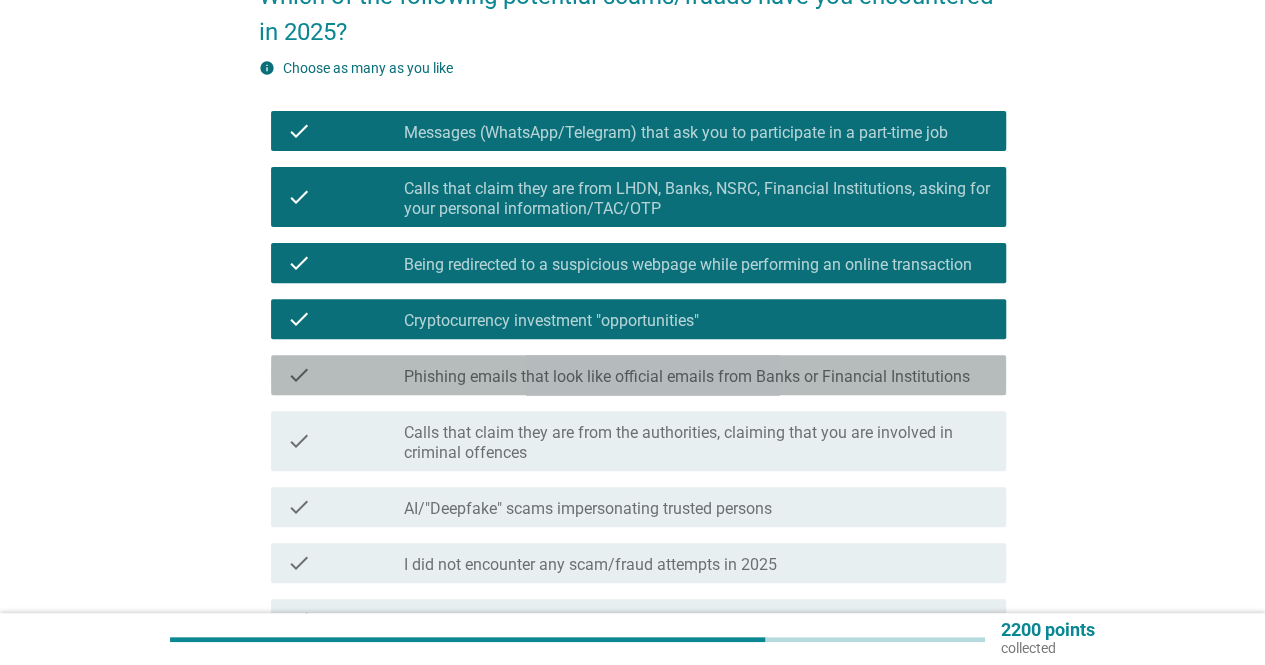 click on "Phishing emails that look like official emails from Banks or Financial Institutions" at bounding box center [687, 377] 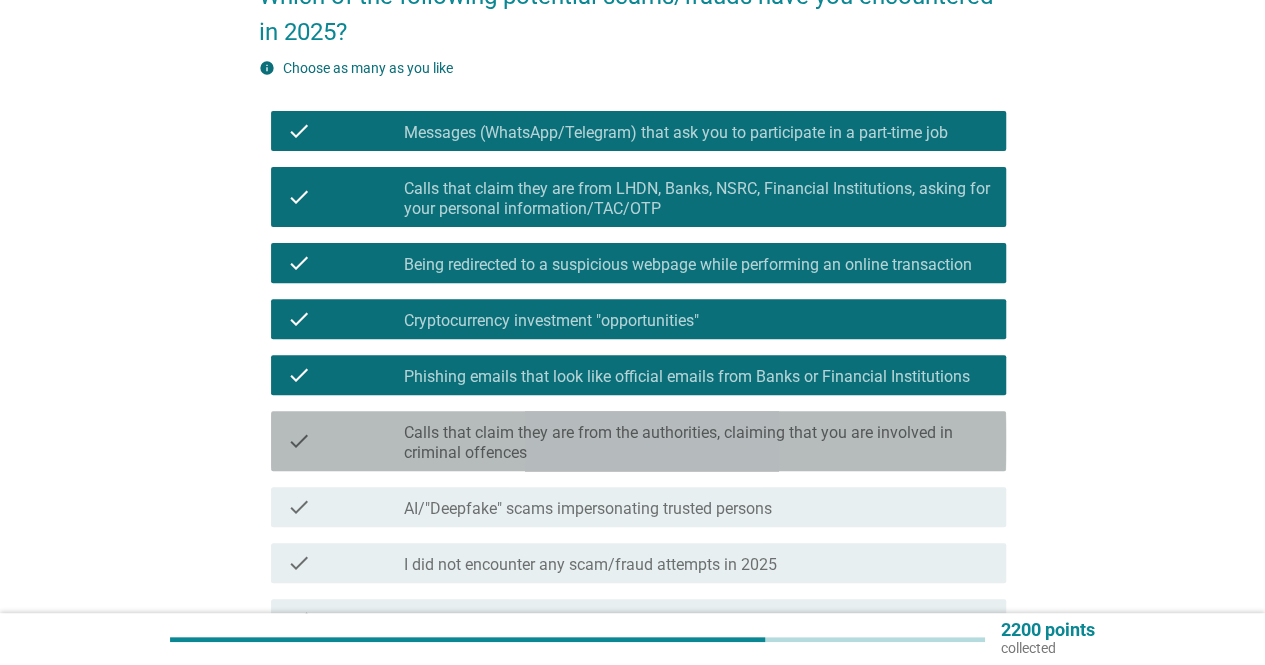 click on "Calls that claim they are from the authorities, claiming that you are involved in criminal offences" at bounding box center [697, 443] 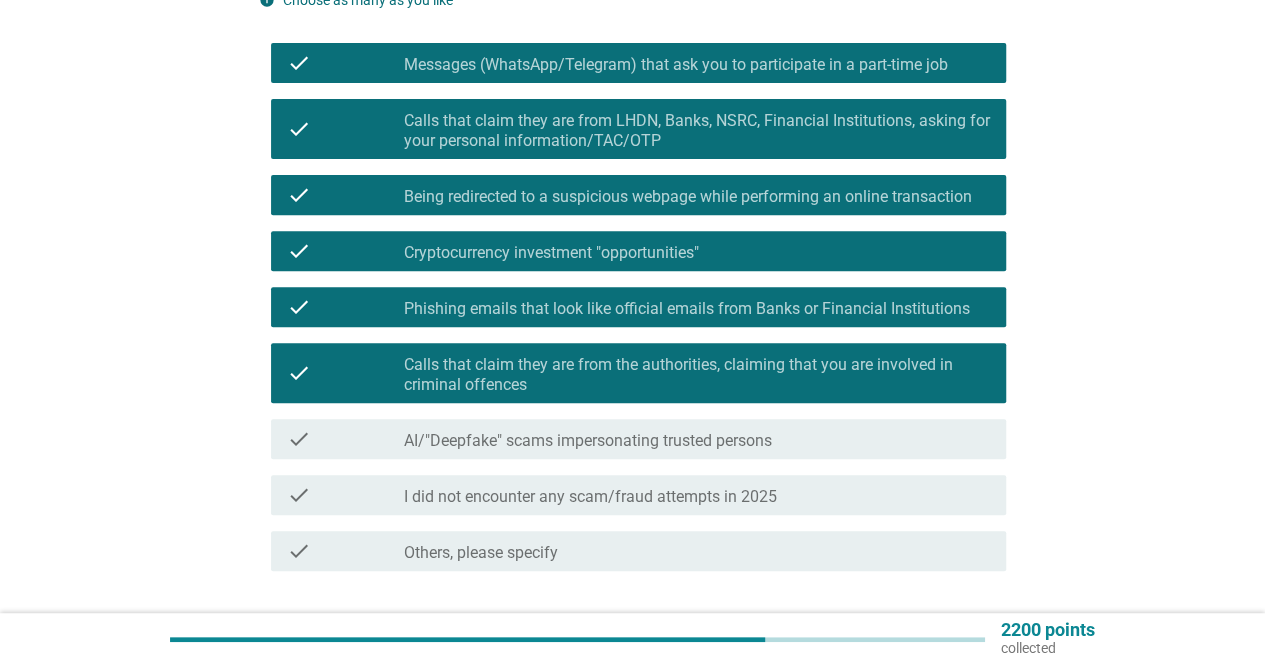 scroll, scrollTop: 300, scrollLeft: 0, axis: vertical 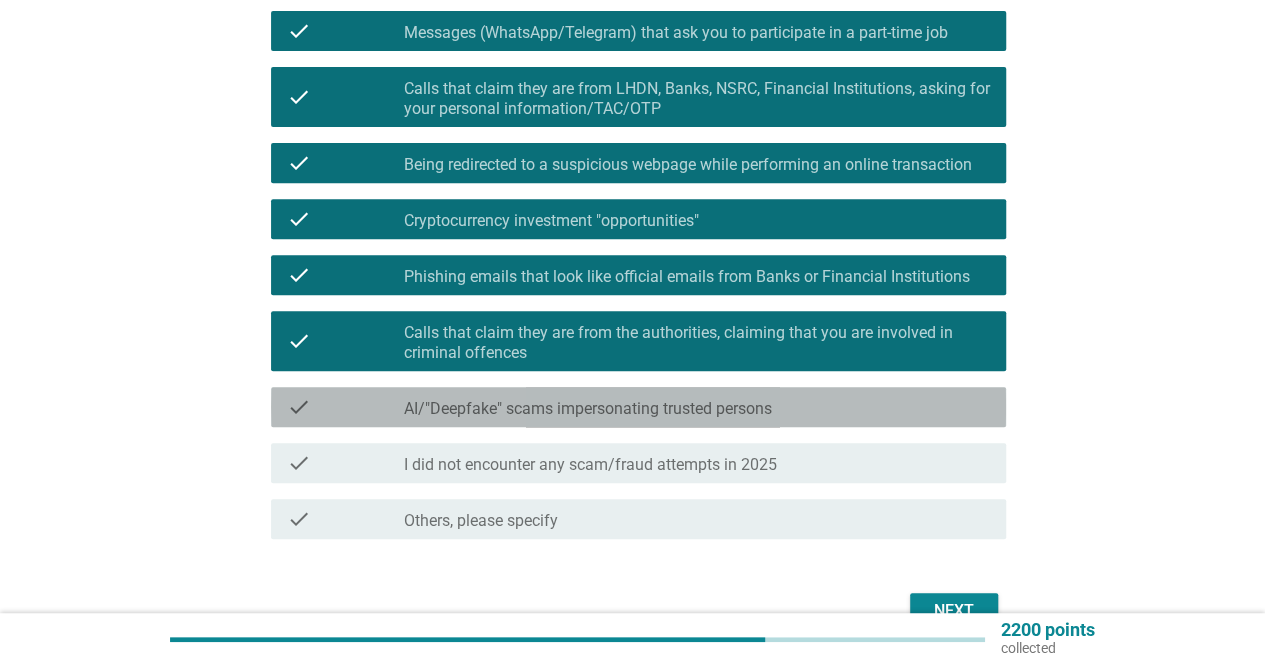 click on "check_box_outline_blank AI/"Deepfake" scams impersonating trusted persons" at bounding box center [697, 407] 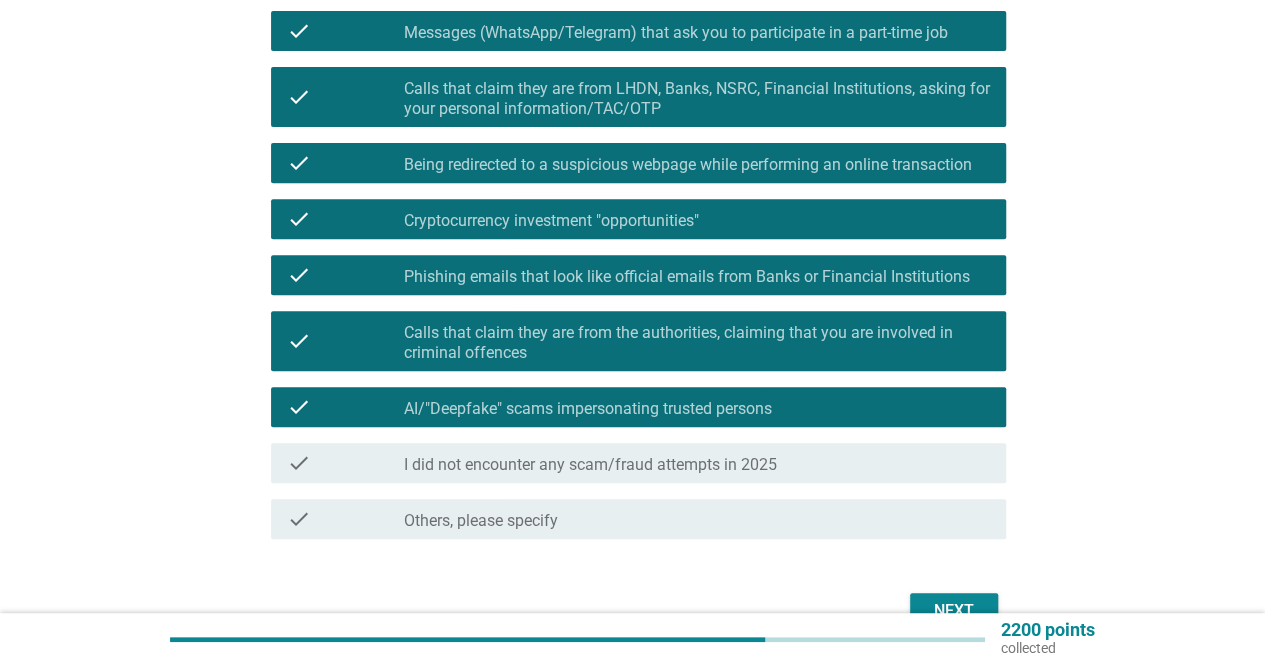 click on "Next" at bounding box center (954, 611) 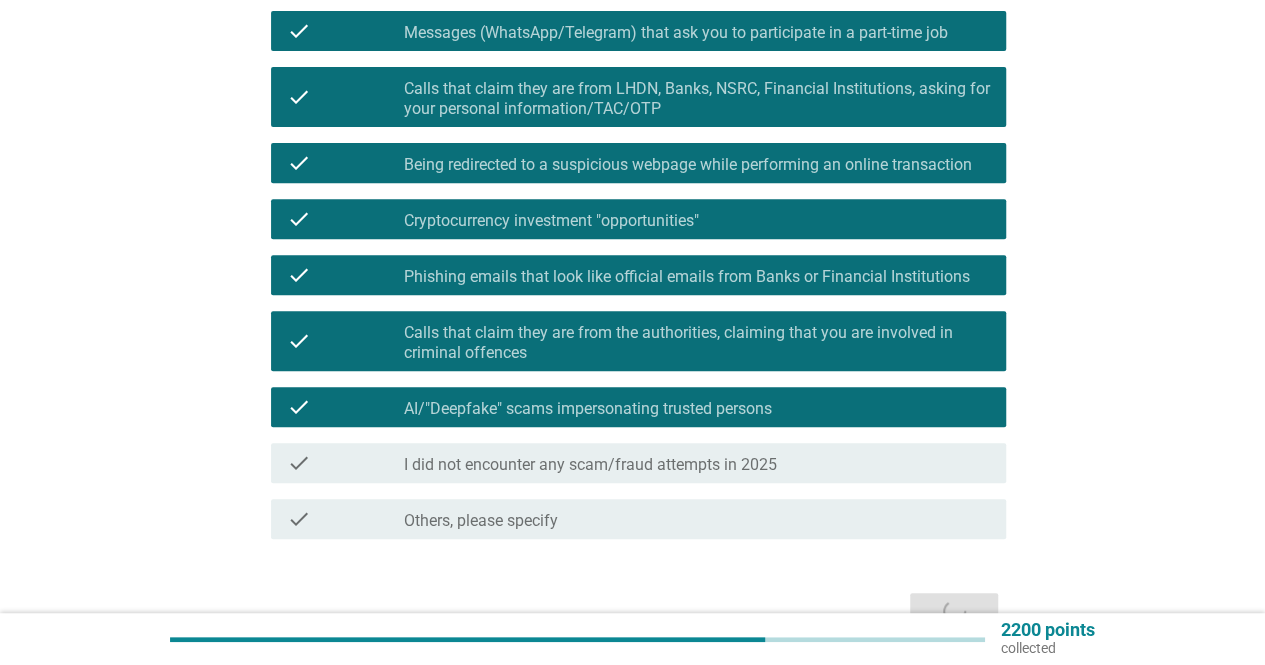 scroll, scrollTop: 0, scrollLeft: 0, axis: both 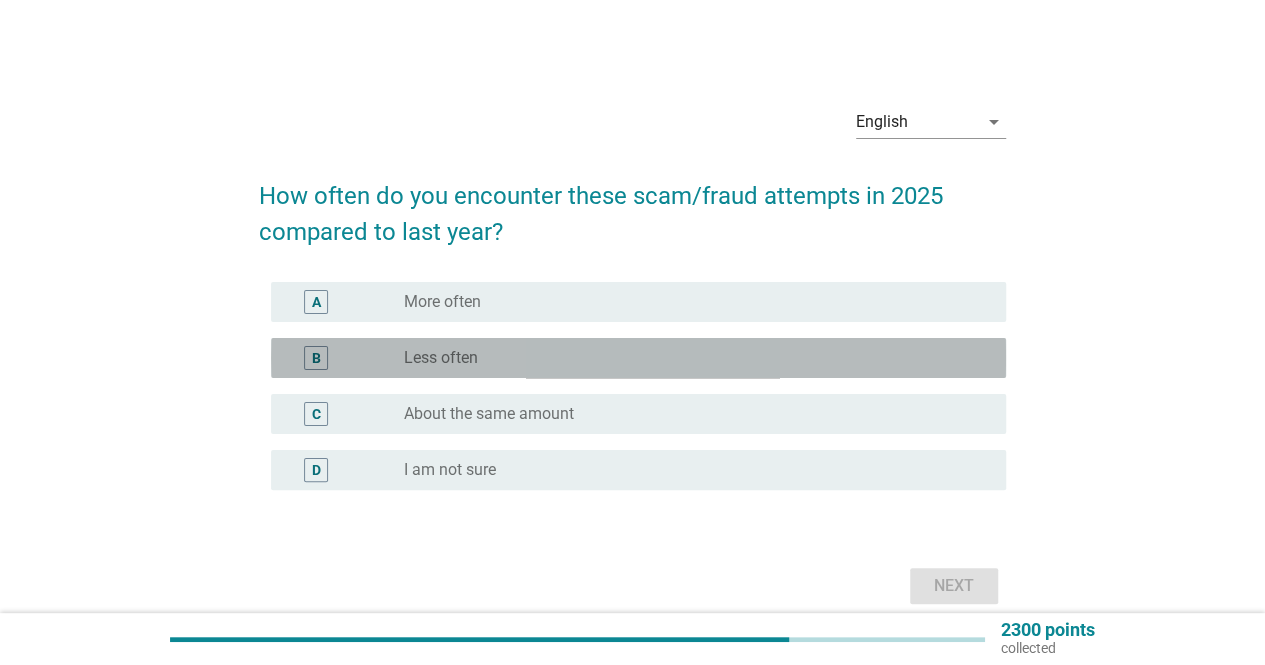 click on "radio_button_unchecked Less often" at bounding box center [689, 358] 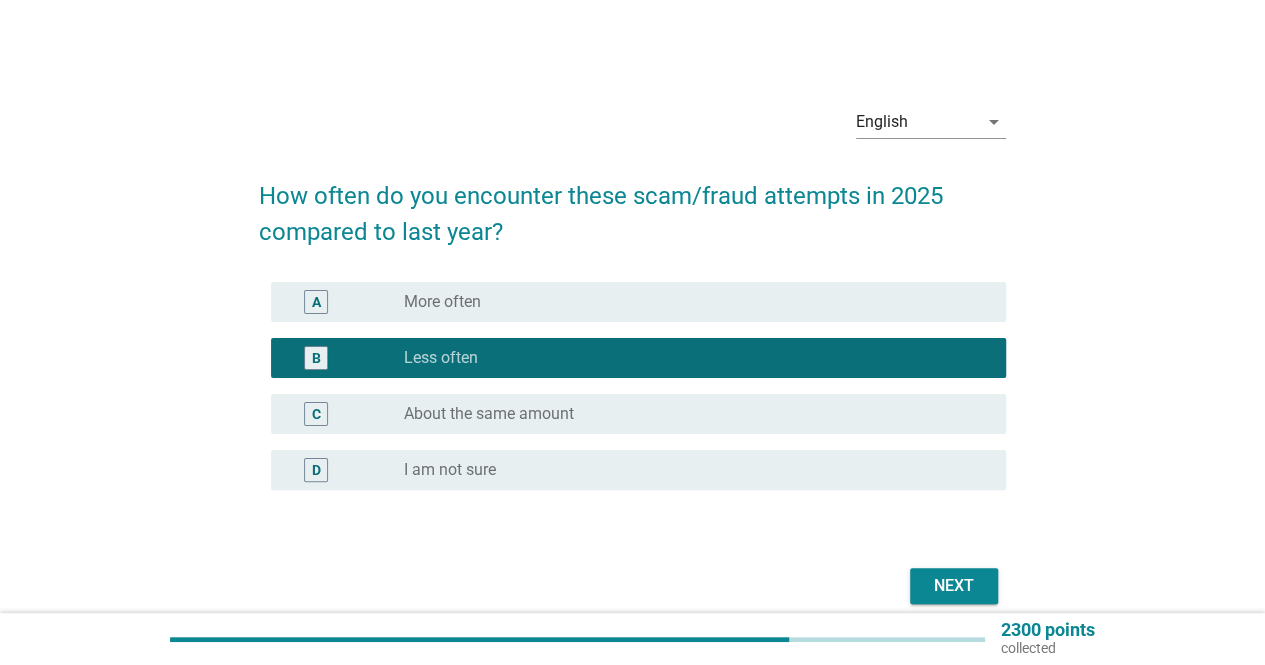 click on "Next" at bounding box center (632, 586) 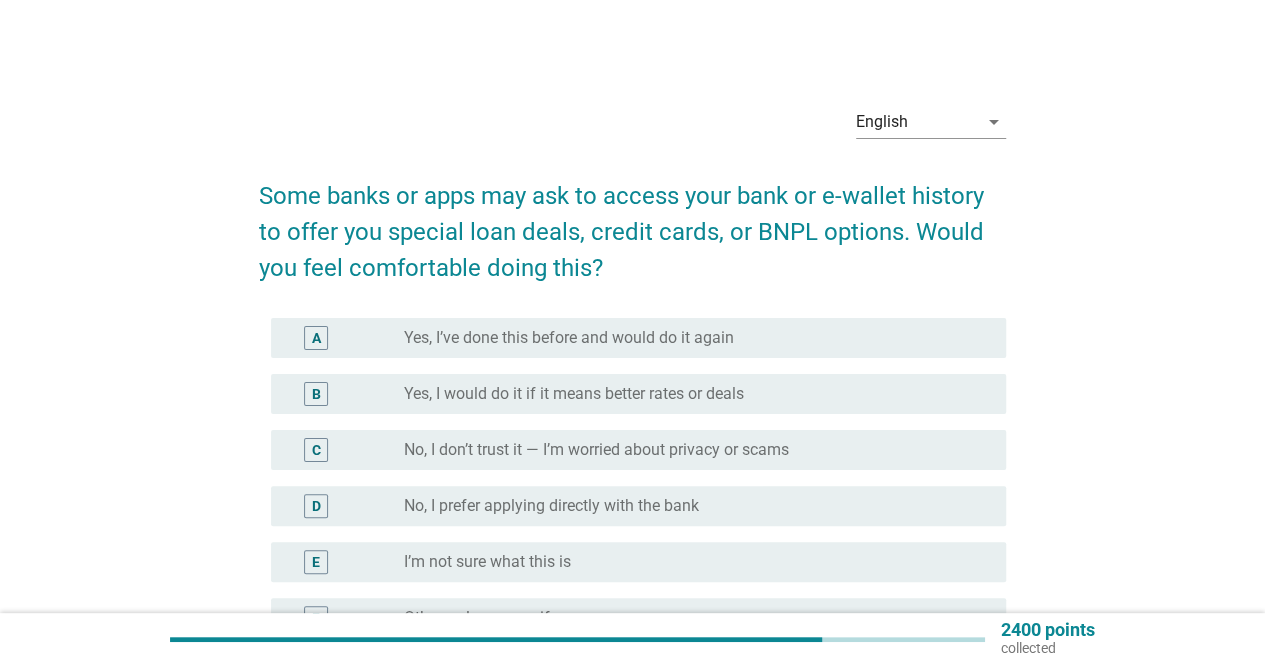 scroll, scrollTop: 100, scrollLeft: 0, axis: vertical 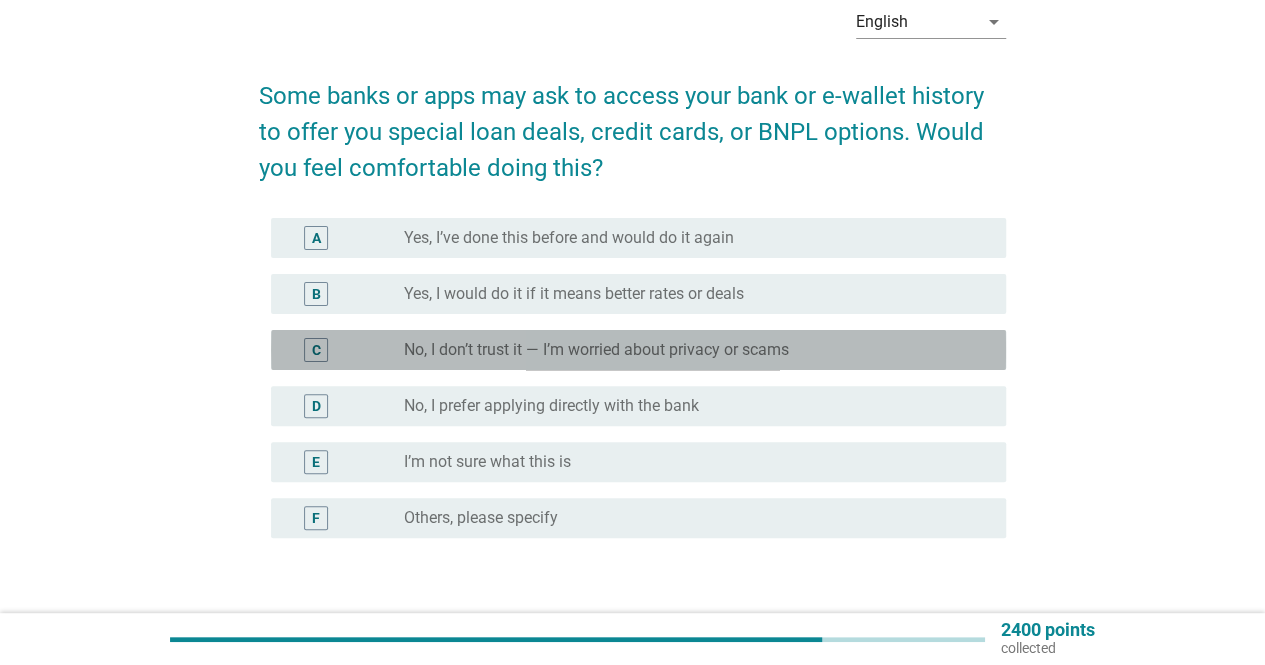 click on "No, I don’t trust it — I’m worried about privacy or scams" at bounding box center [596, 350] 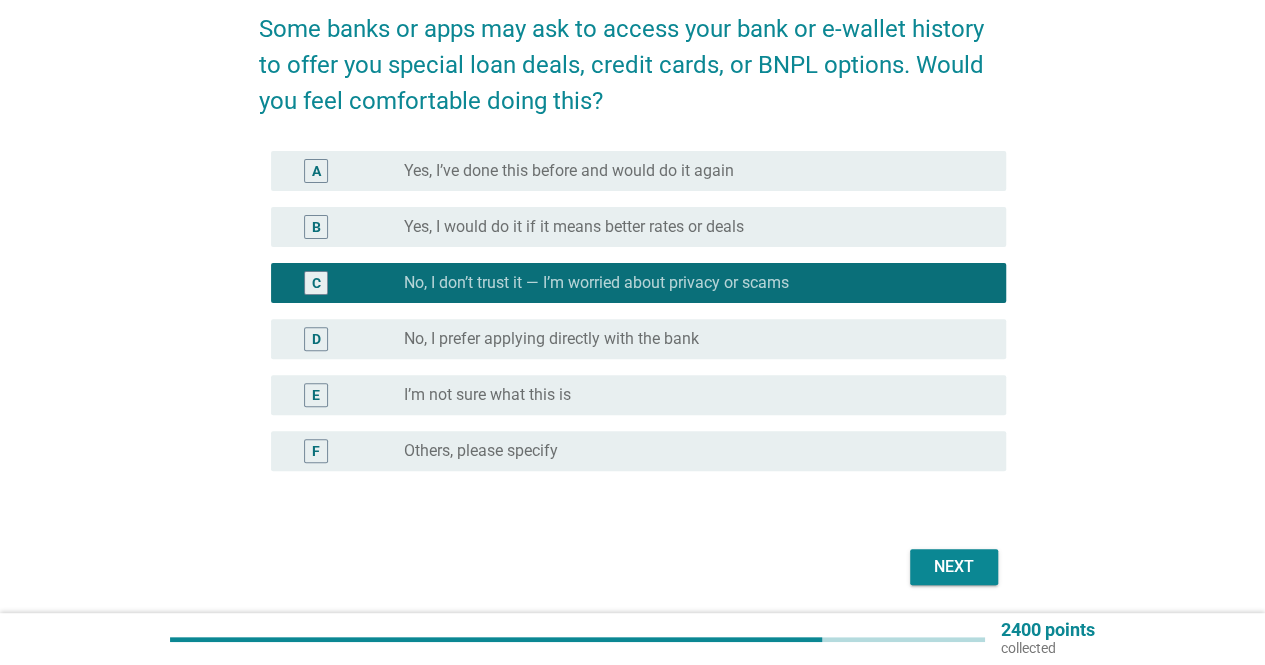 scroll, scrollTop: 234, scrollLeft: 0, axis: vertical 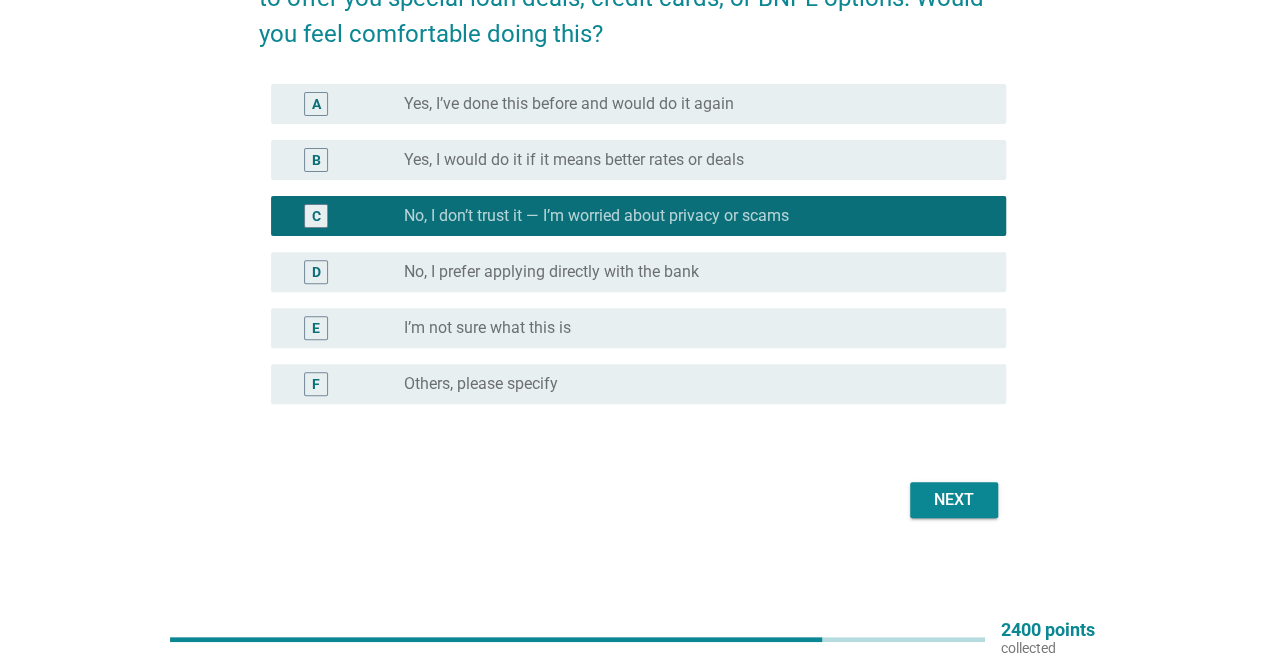 click on "Next" at bounding box center [954, 500] 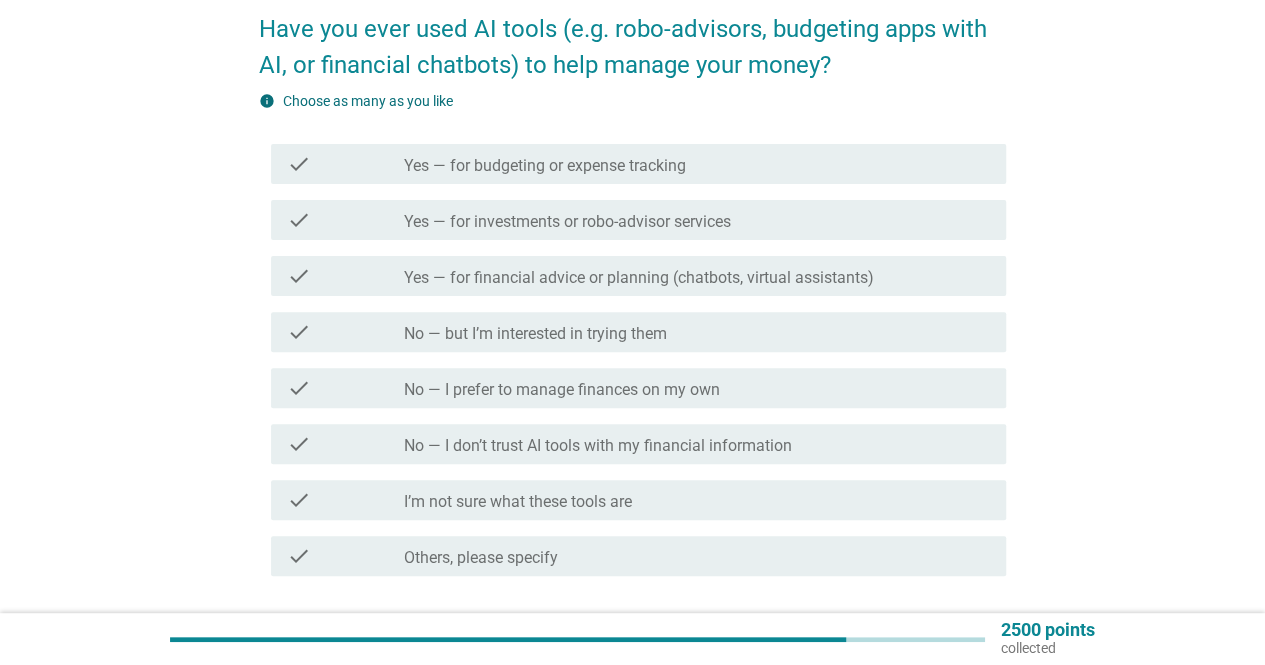scroll, scrollTop: 200, scrollLeft: 0, axis: vertical 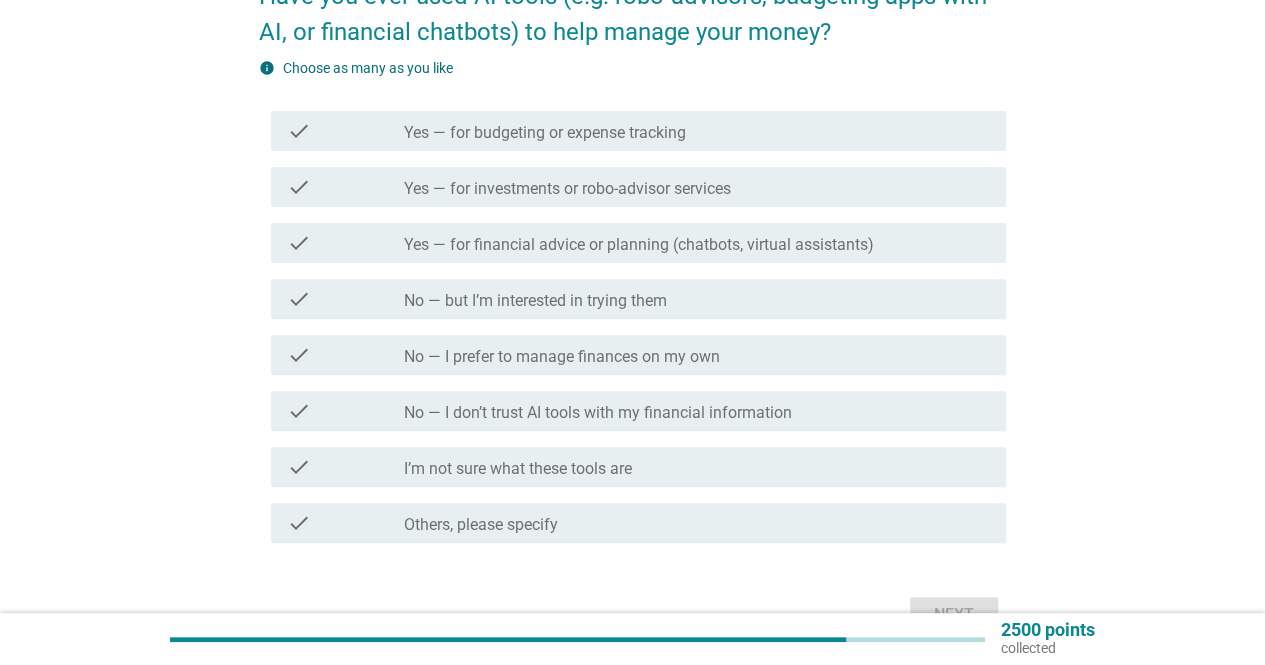 click on "No — I prefer to manage finances on my own" at bounding box center (562, 357) 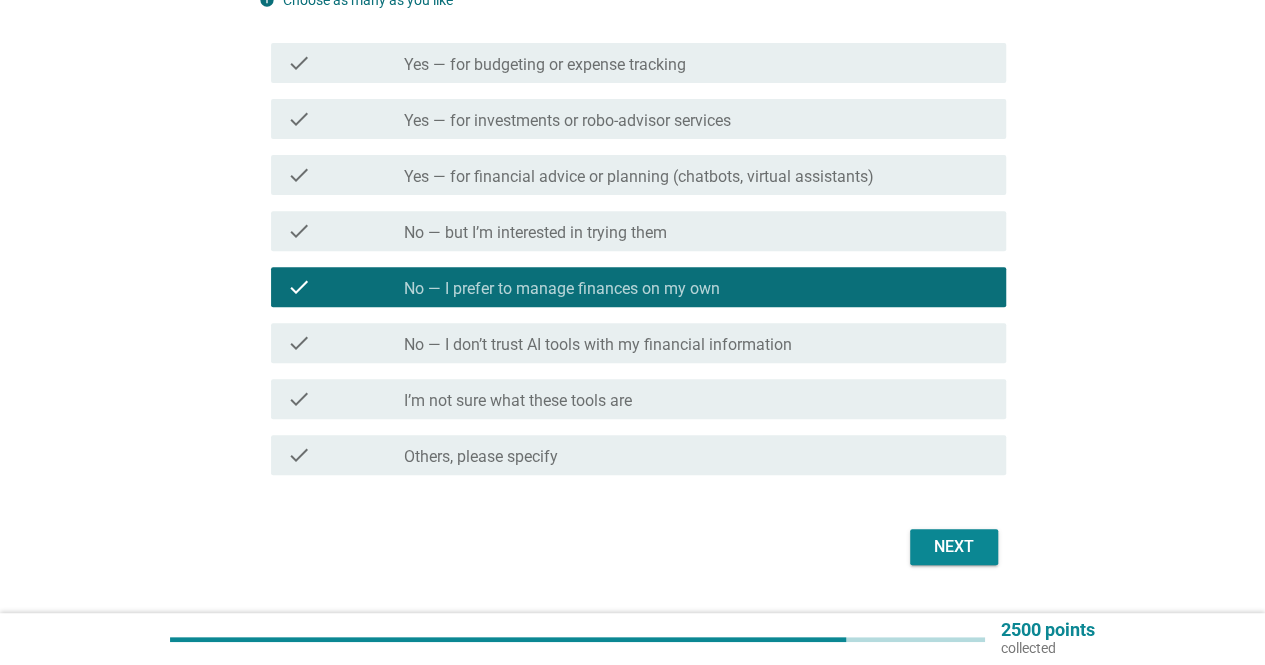 scroll, scrollTop: 300, scrollLeft: 0, axis: vertical 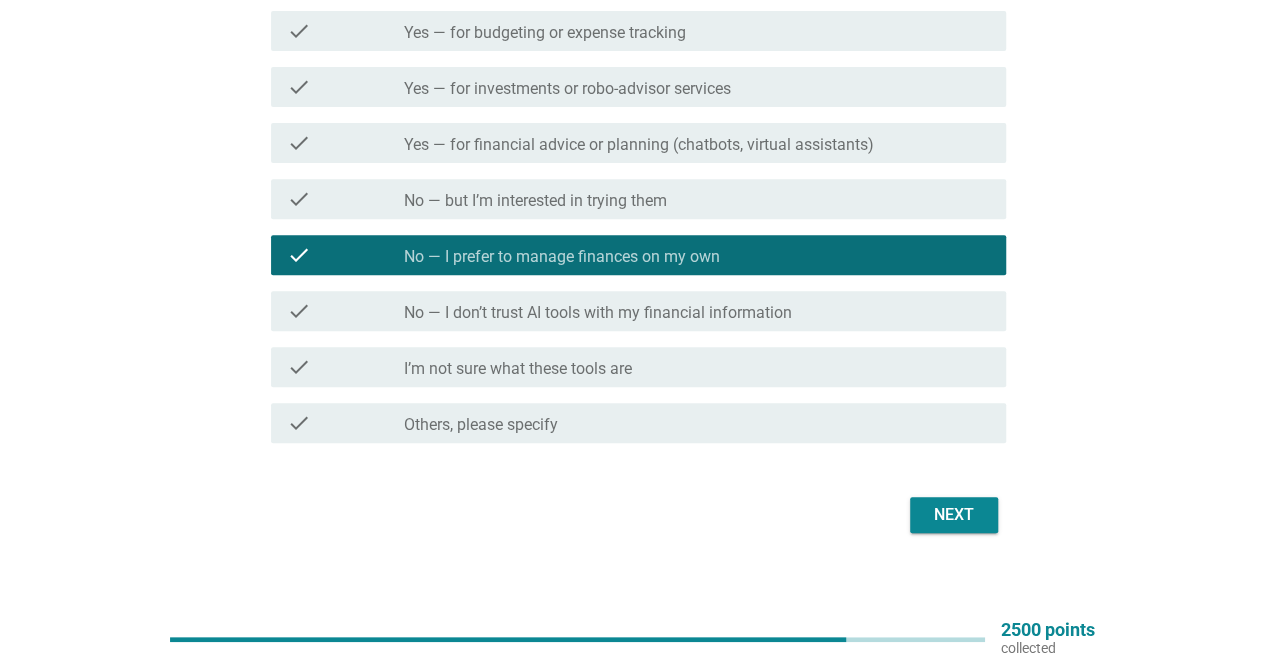 click on "check_box_outline_blank No — I don’t trust AI tools with my financial information" at bounding box center (697, 311) 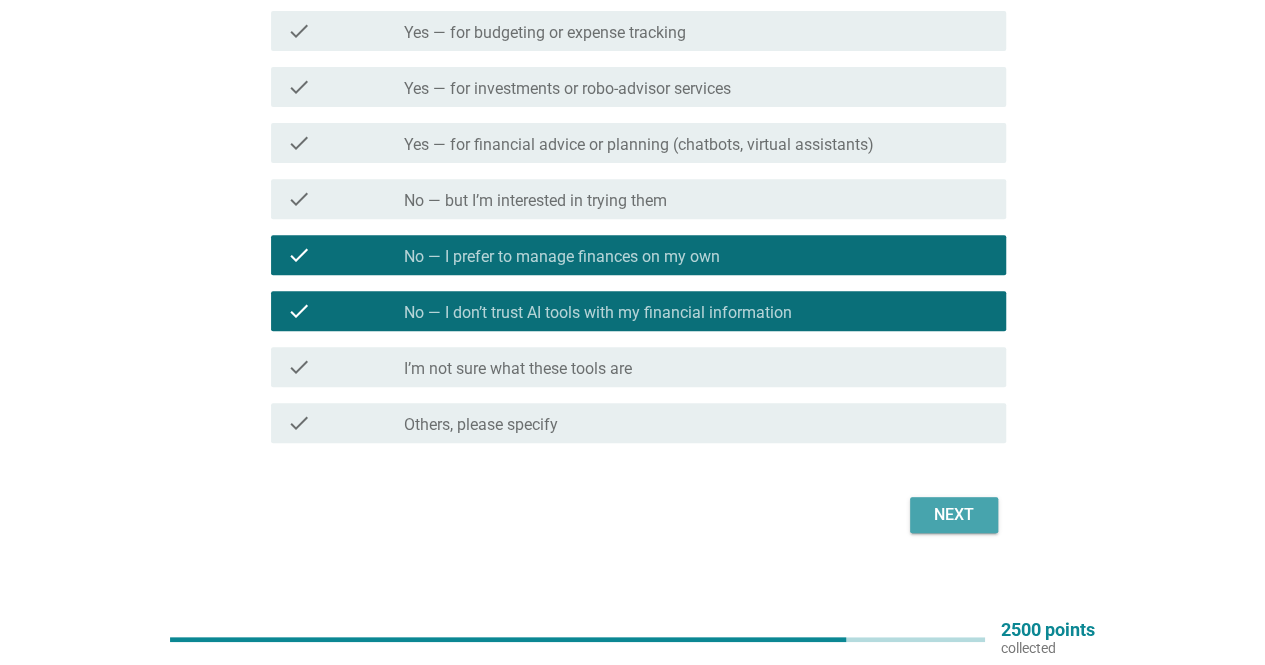 click on "Next" at bounding box center [954, 515] 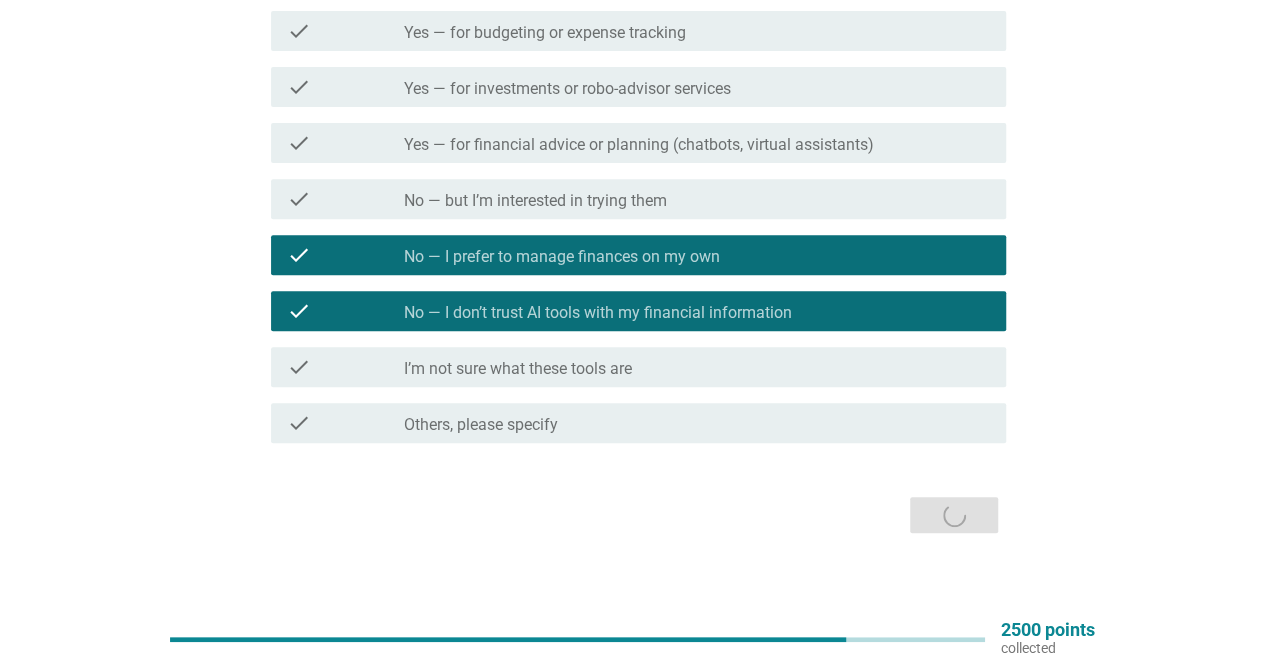 scroll, scrollTop: 0, scrollLeft: 0, axis: both 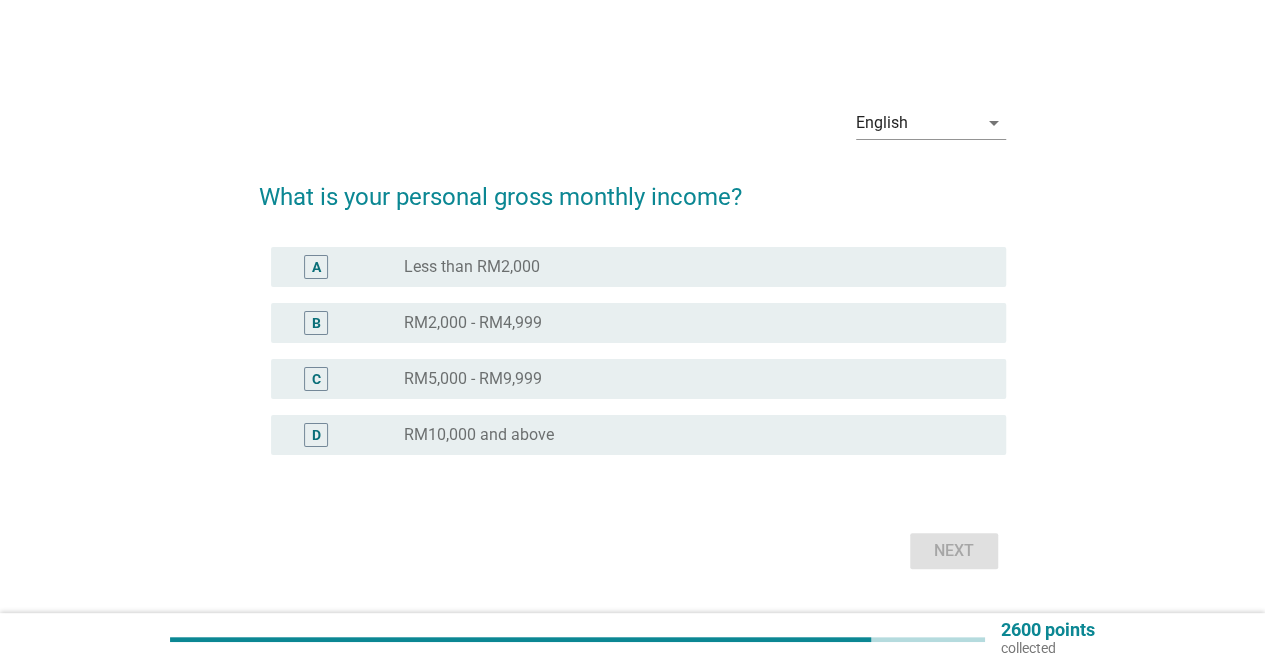 click on "radio_button_unchecked RM5,000 - RM9,999" at bounding box center (697, 379) 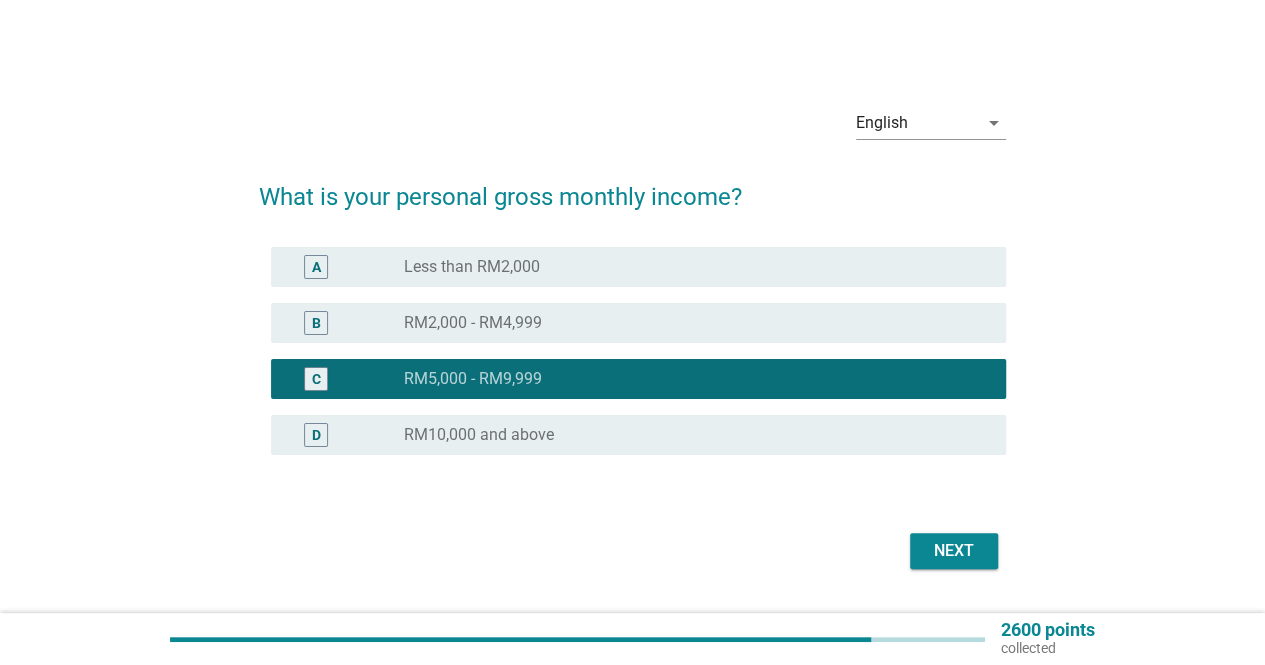 click on "Next" at bounding box center (954, 551) 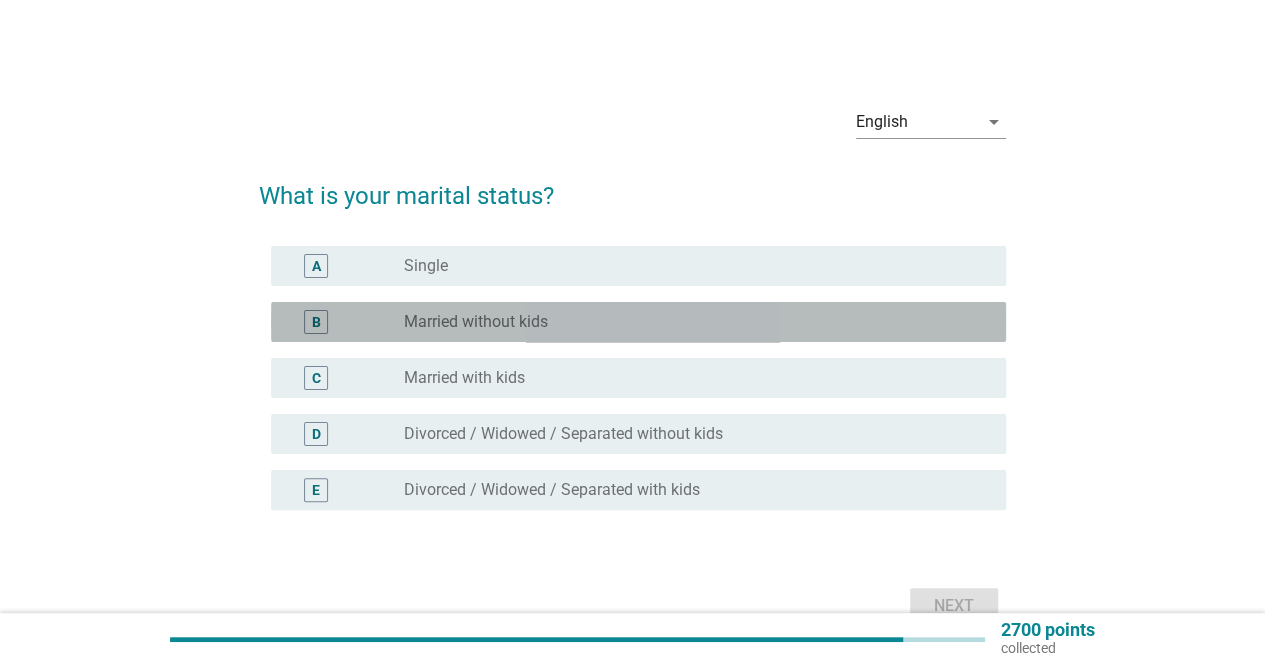 click on "radio_button_unchecked Married without kids" at bounding box center [689, 322] 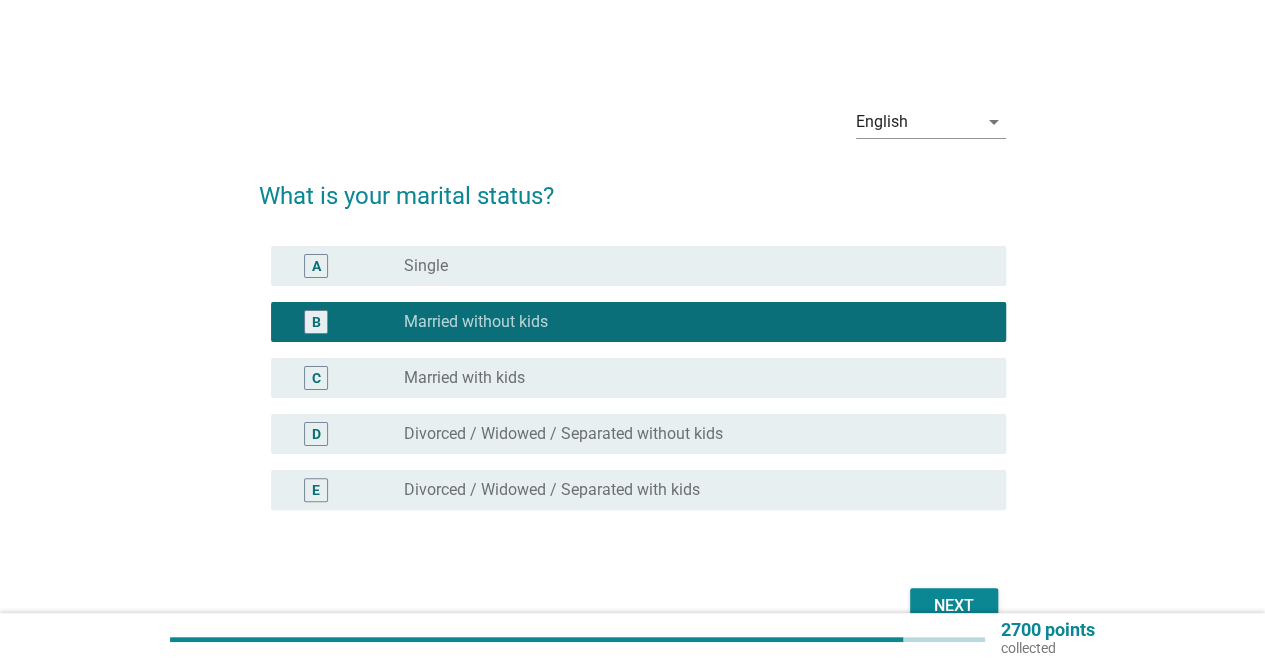 click on "radio_button_unchecked Married with kids" at bounding box center (689, 378) 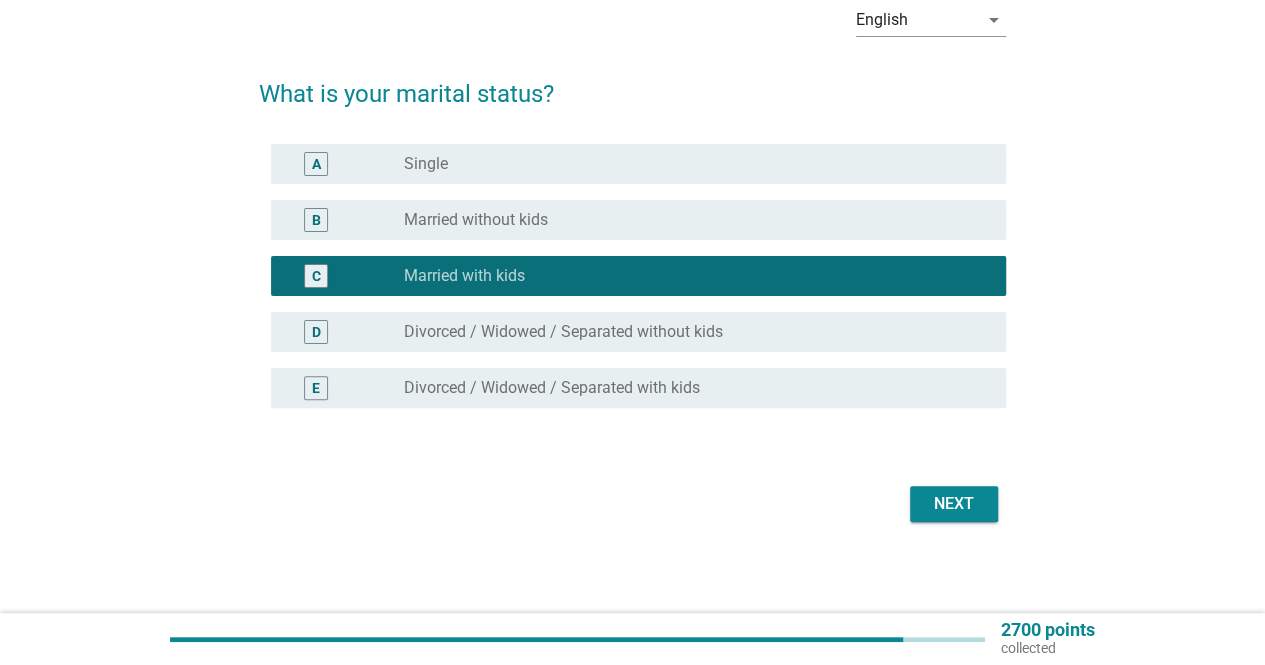 scroll, scrollTop: 106, scrollLeft: 0, axis: vertical 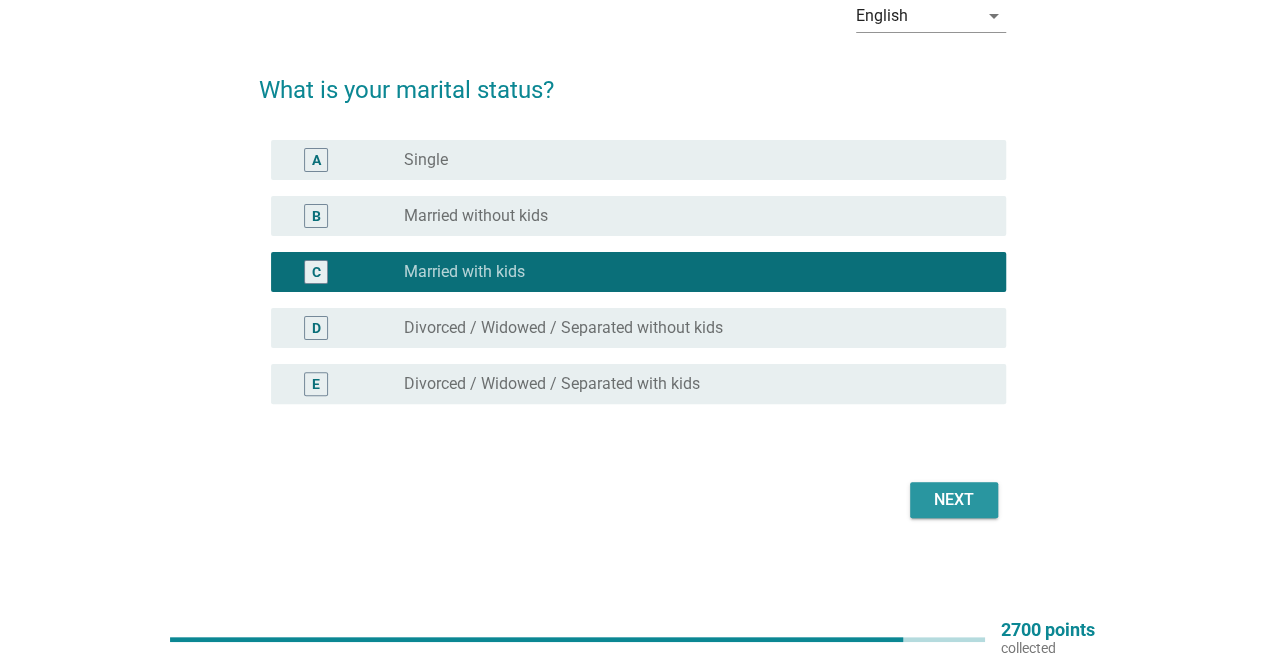 click on "Next" at bounding box center [954, 500] 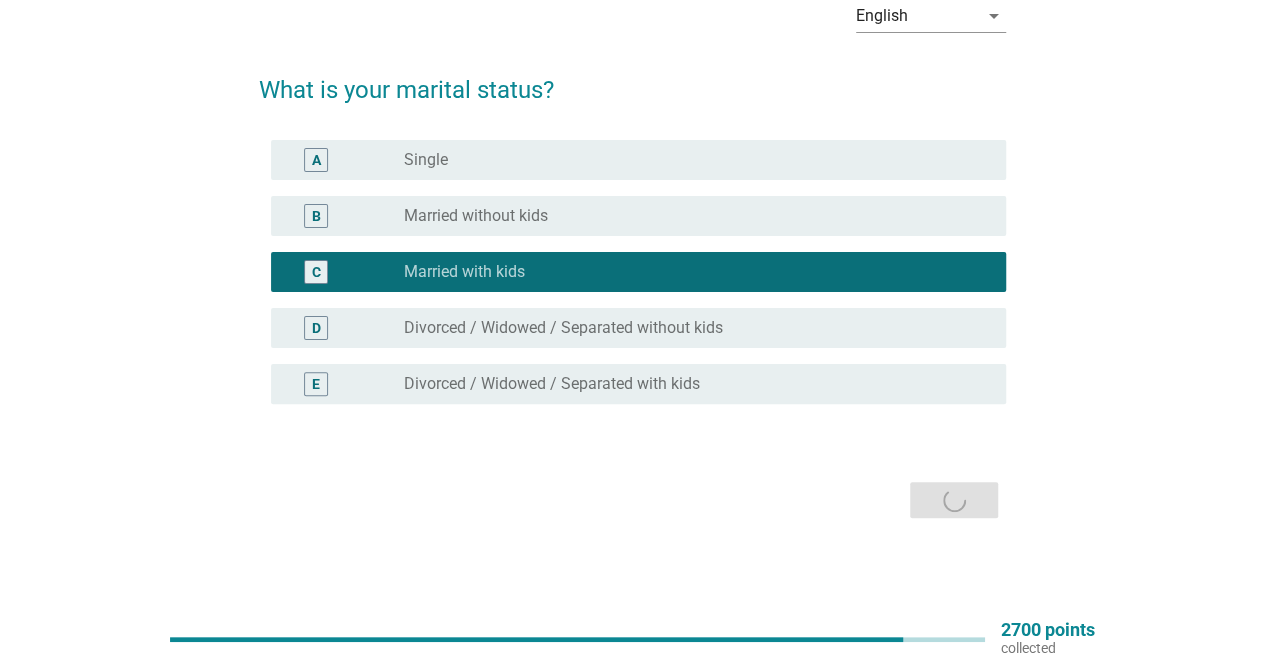 scroll, scrollTop: 0, scrollLeft: 0, axis: both 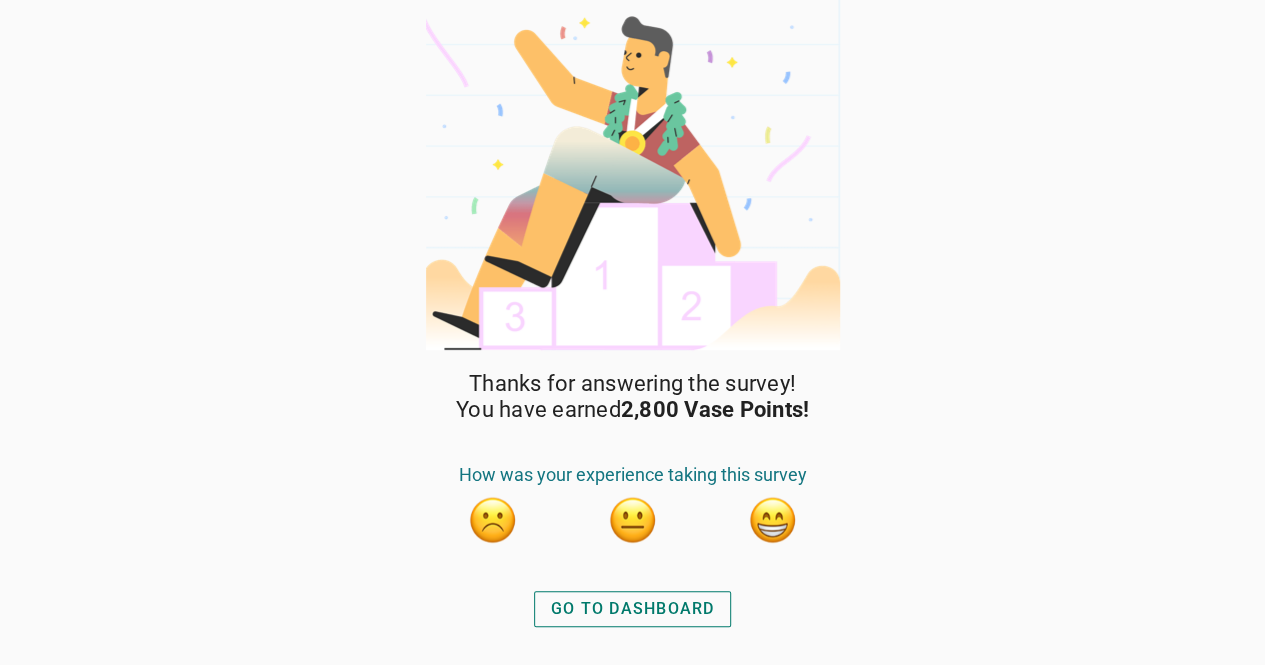 click on "GO TO DASHBOARD" at bounding box center (633, 609) 